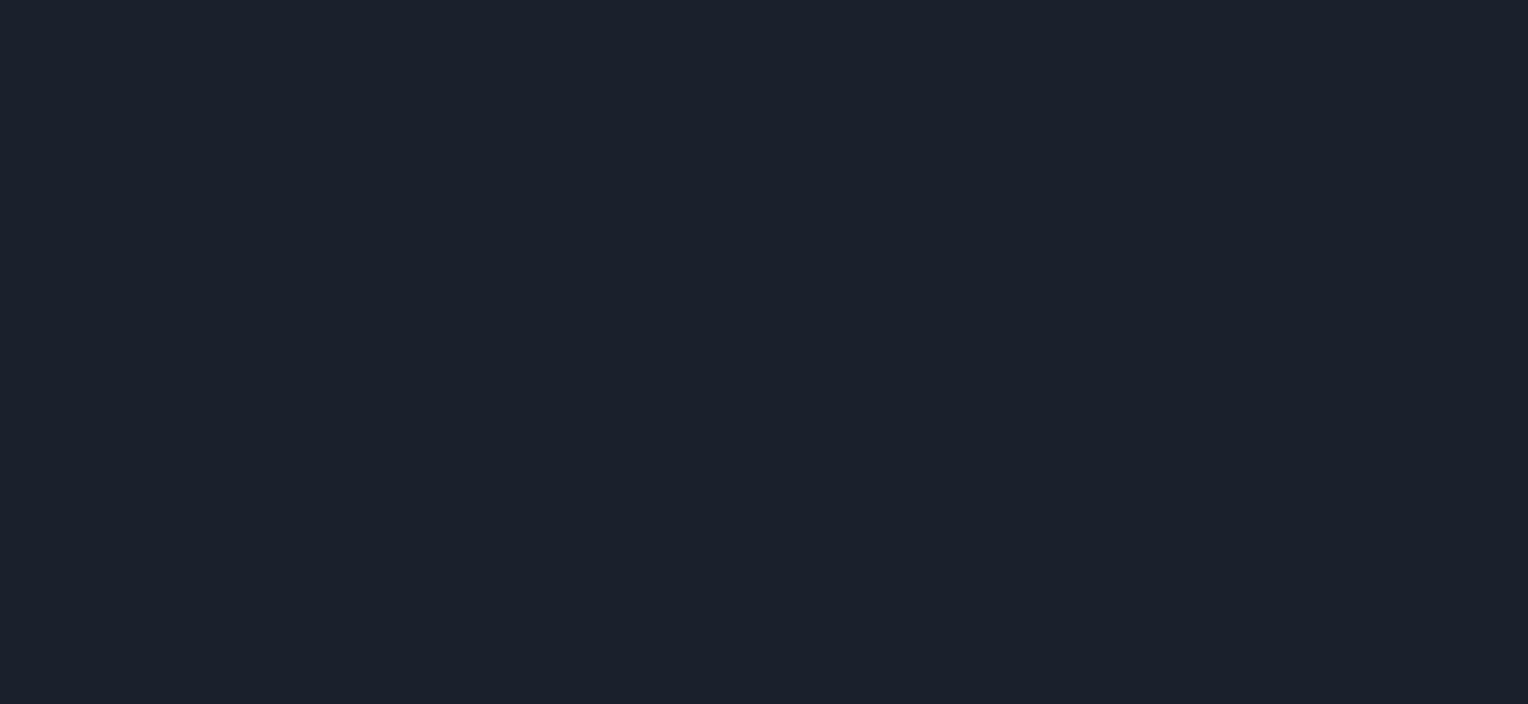 scroll, scrollTop: 0, scrollLeft: 0, axis: both 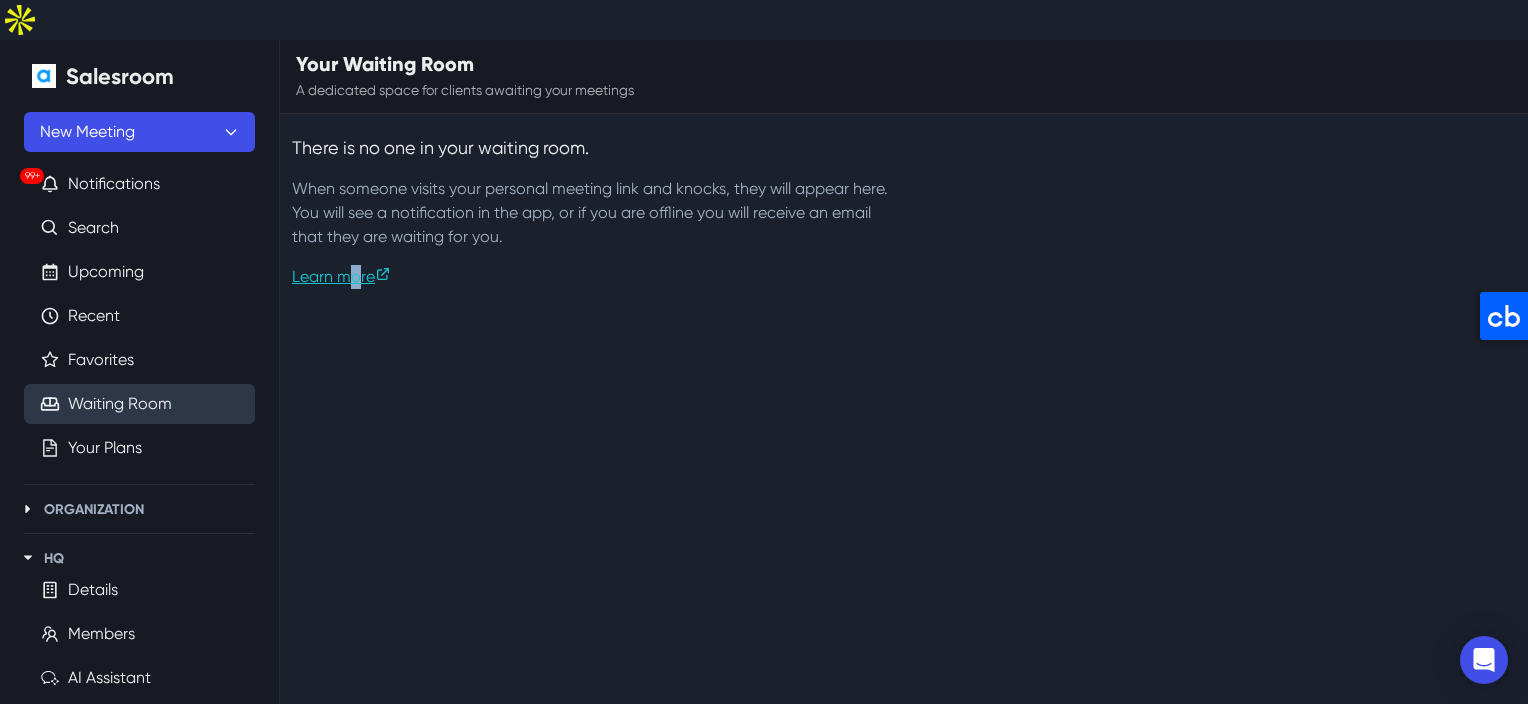 click on "Salesroom New Meeting 99+ Notifications Search Upcoming Recent Favorites Waiting Room Your Plans Organization  Details Details HQ  Details Members AI Assistant Keywords New Views Weekly Reports Meetings Tags Plans Live Coaching Collapse [PERSON_NAME] [PERSON_NAME][EMAIL_ADDRESS][DOMAIN_NAME] Settings Profile Integrations Meetings Notifications Status Help Logout Your Waiting Room A dedicated space for clients awaiting your meetings There is no one in your waiting room. When someone visits your personal meeting link and knocks, they will appear here. You will see a notification in the app, or if you are offline you will receive an email that they are waiting for you. Learn more
About cookies on this site ❮ ❯ Categories Cookie declaration Learn more Allow all cookies Deny all  Necessary cookies Some cookies are required to provide core functionality. The website won't function properly without these cookies and they are enabled by default and cannot be disabled. CookieHub Privacy Policy cookiehub Cloudflare __cf_bm _cfuvid" at bounding box center [764, 150] 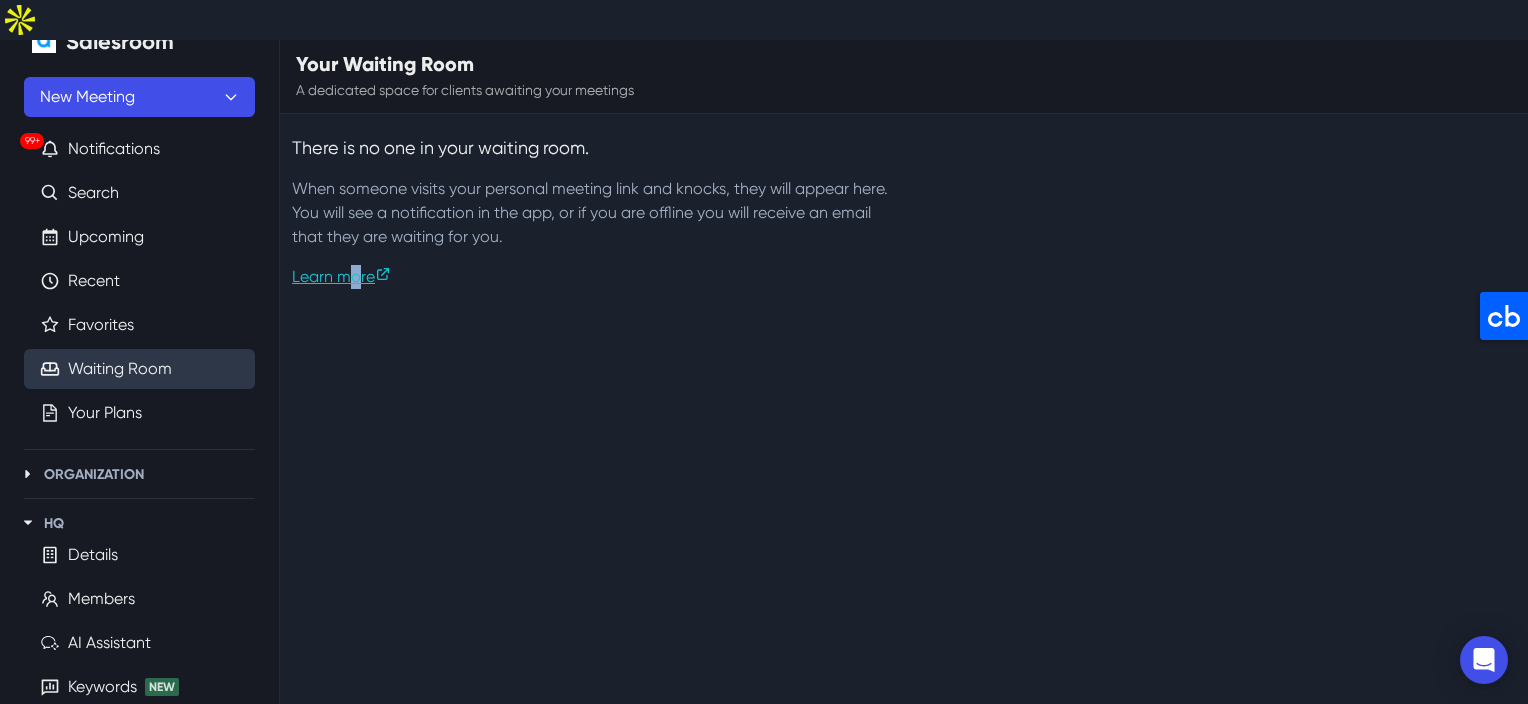 scroll, scrollTop: 0, scrollLeft: 0, axis: both 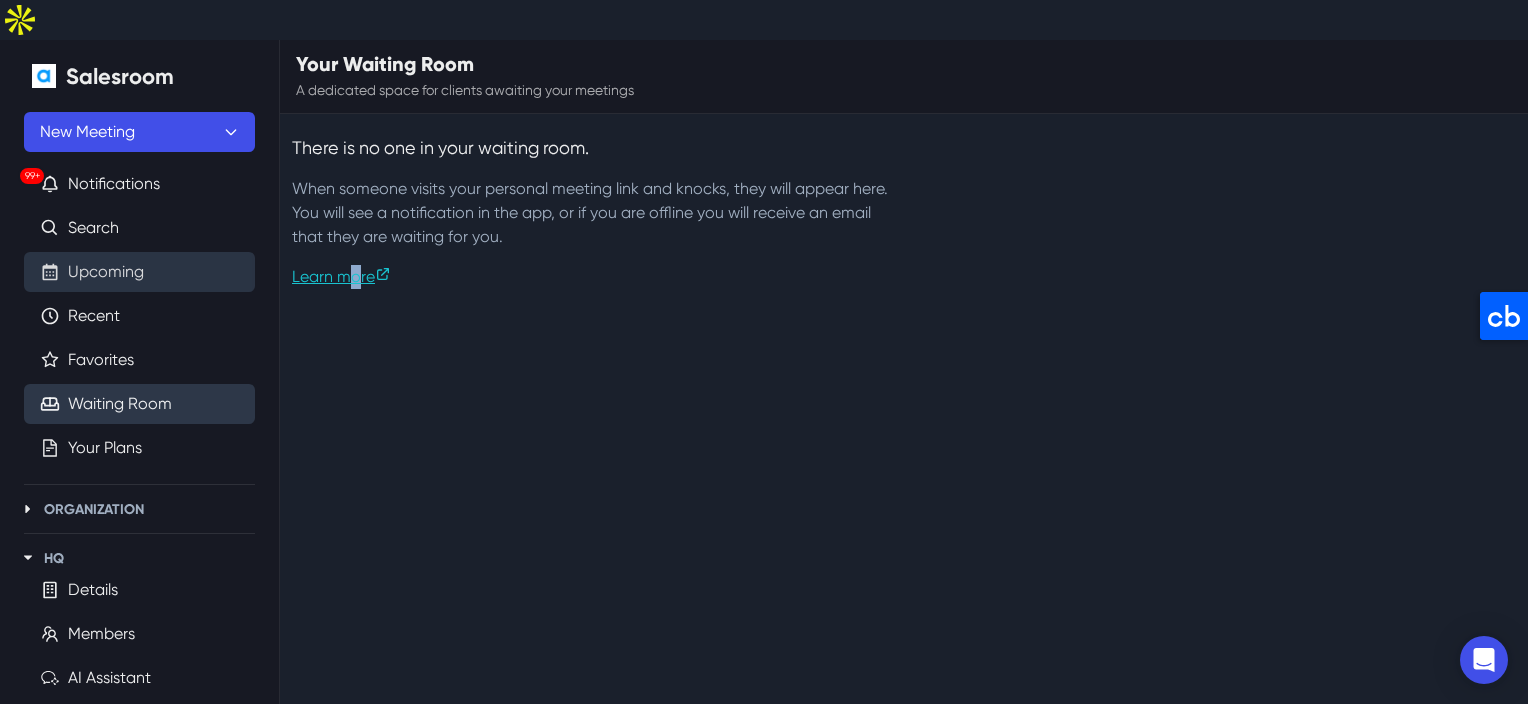 click on "Upcoming" at bounding box center [106, 272] 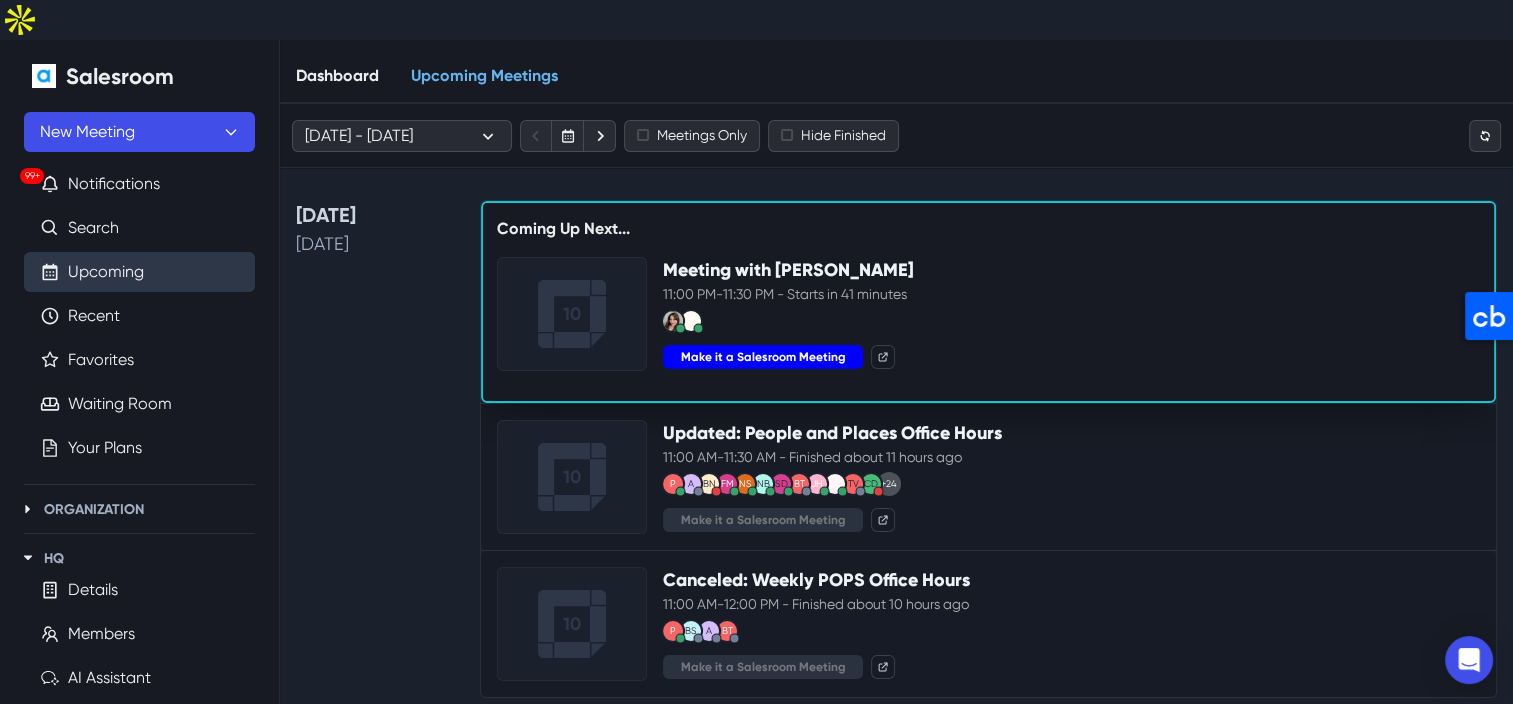 click on "Make it a Salesroom Meeting" at bounding box center [763, 357] 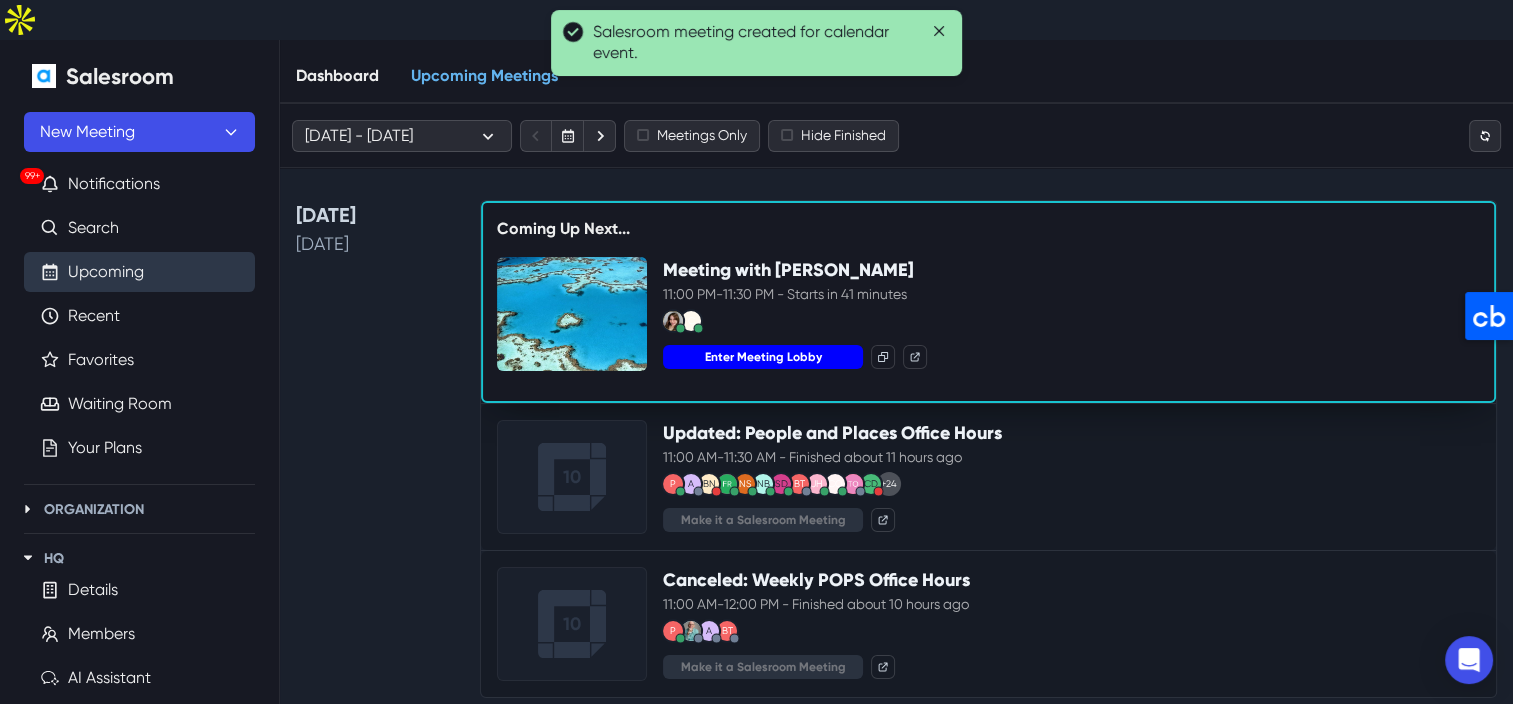 click on "Enter Meeting Lobby" at bounding box center [763, 357] 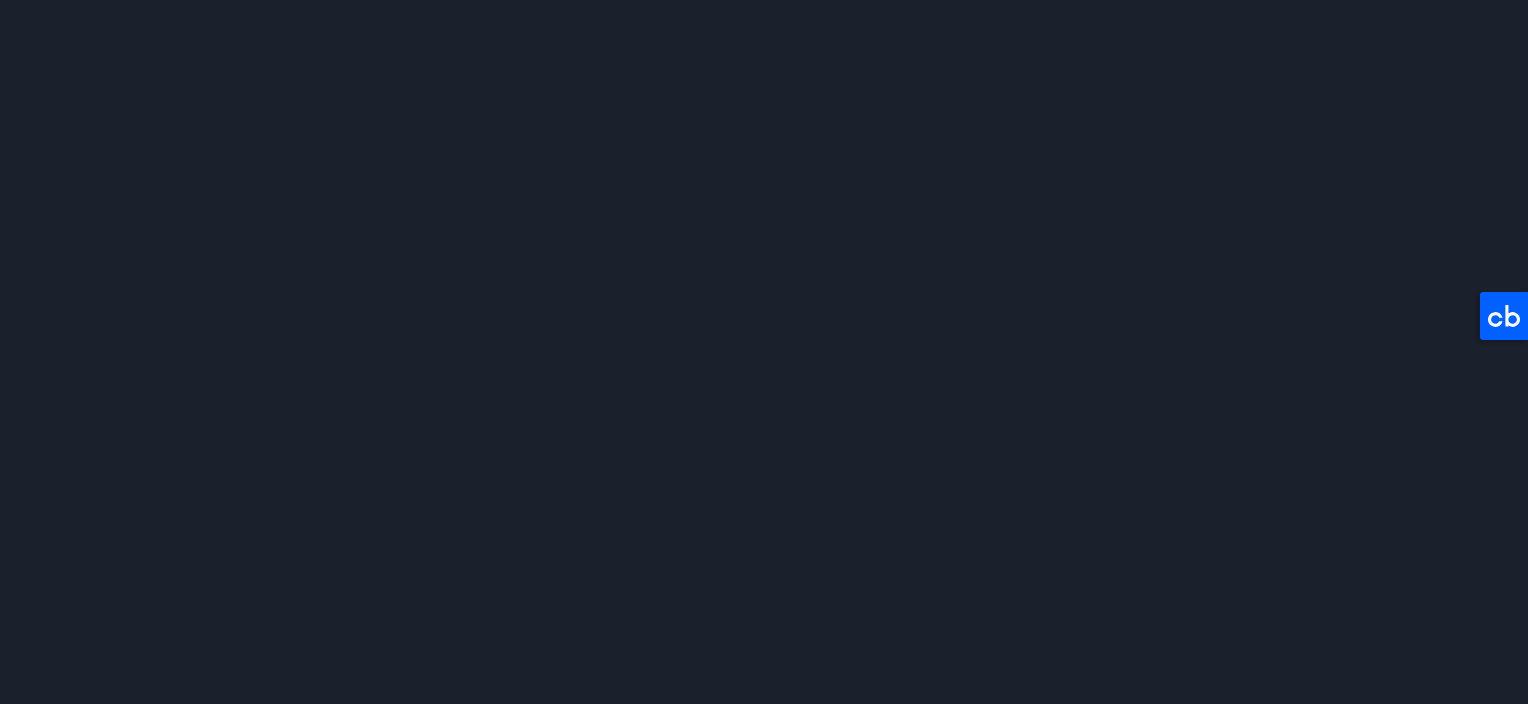 scroll, scrollTop: 0, scrollLeft: 0, axis: both 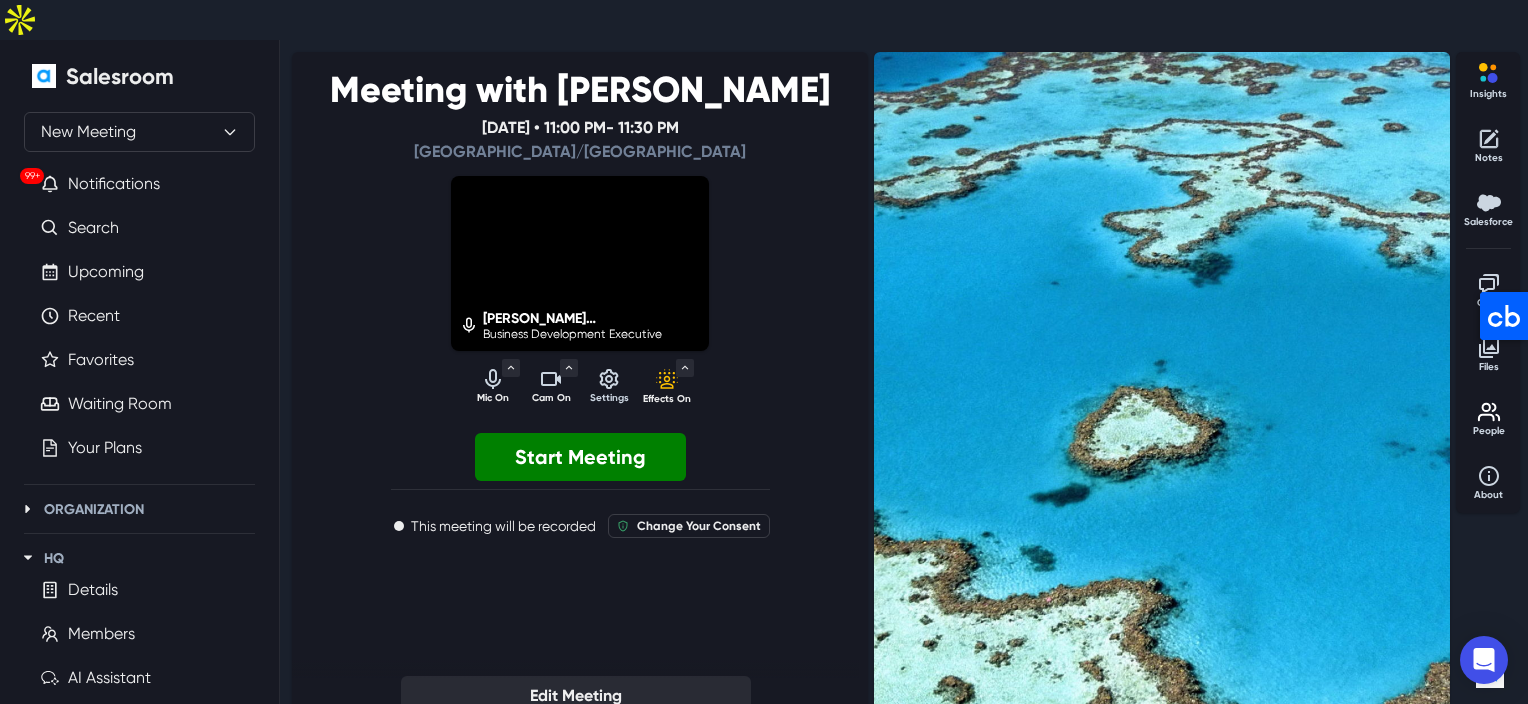 click 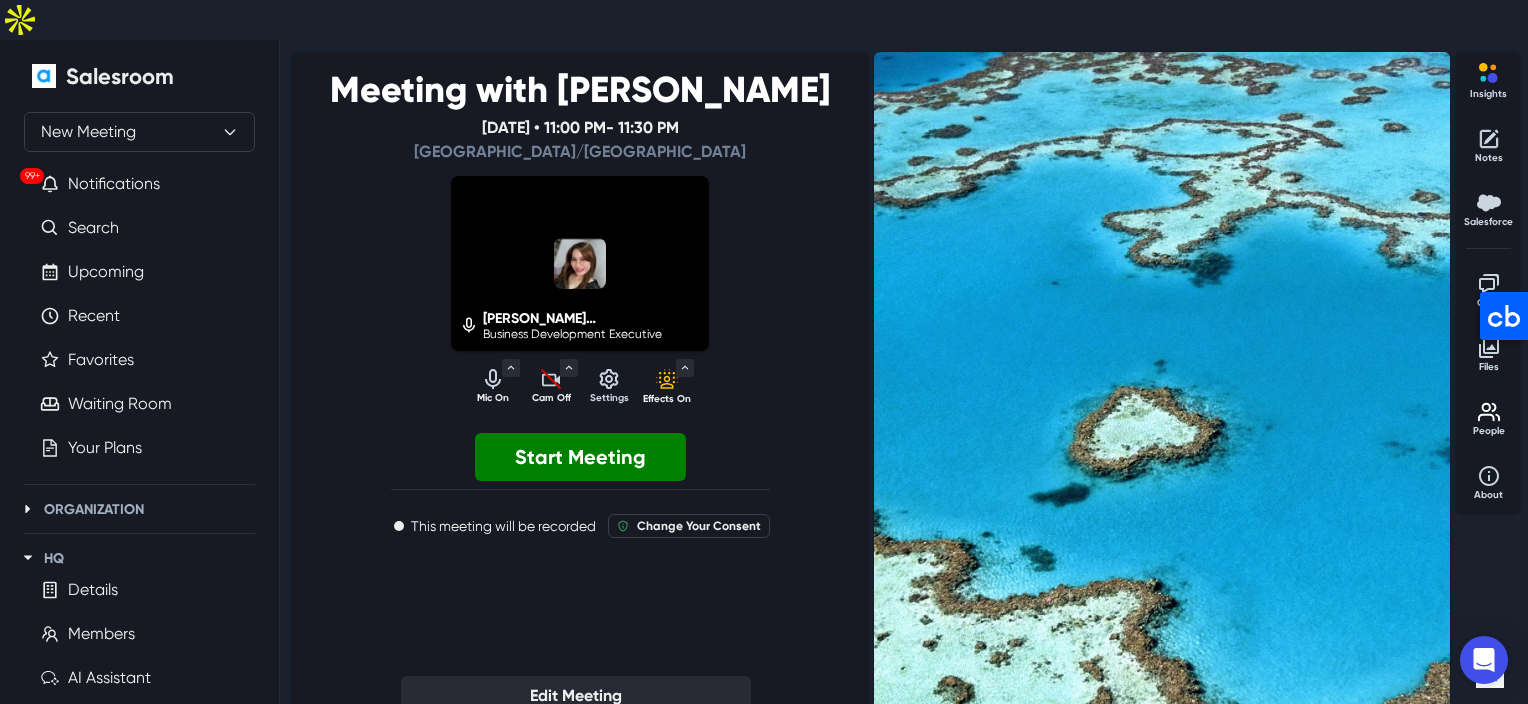 click 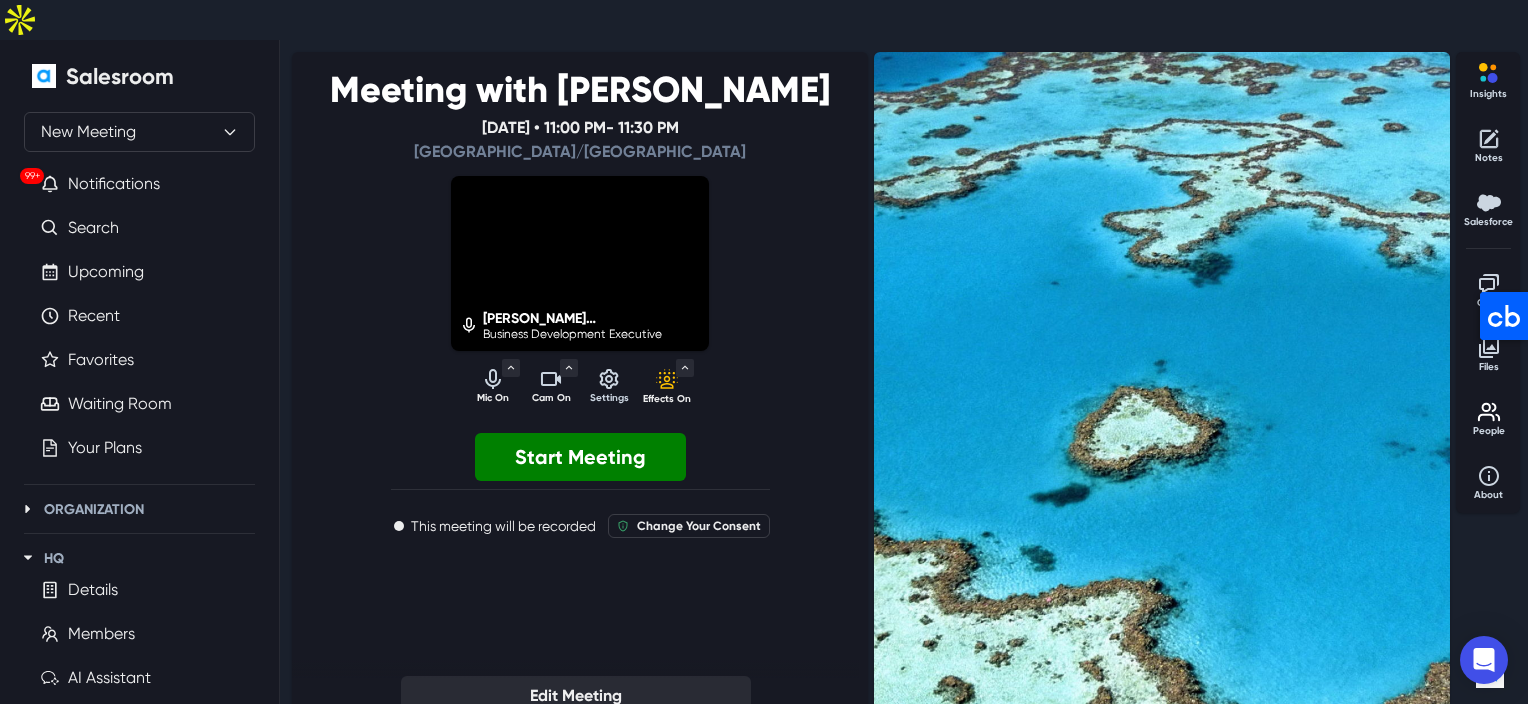 click 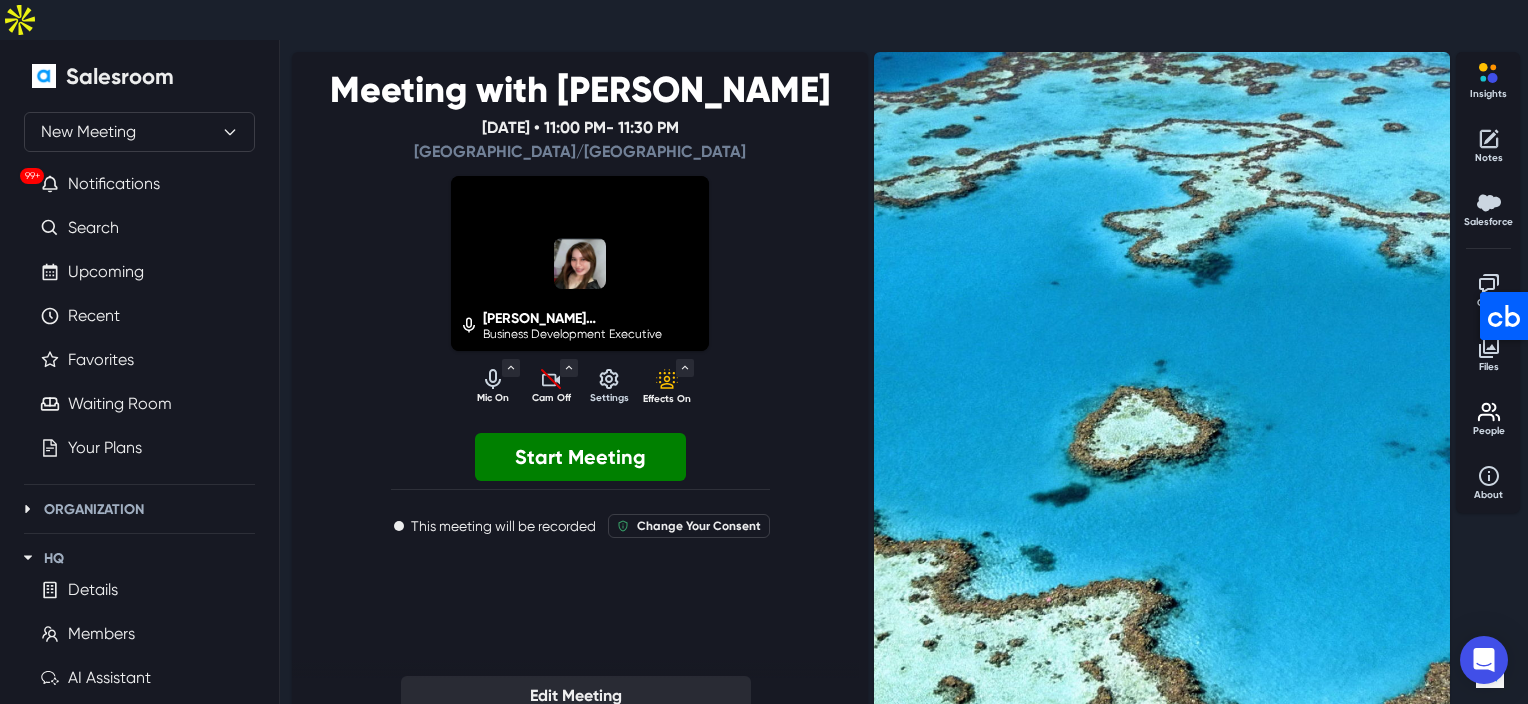 click 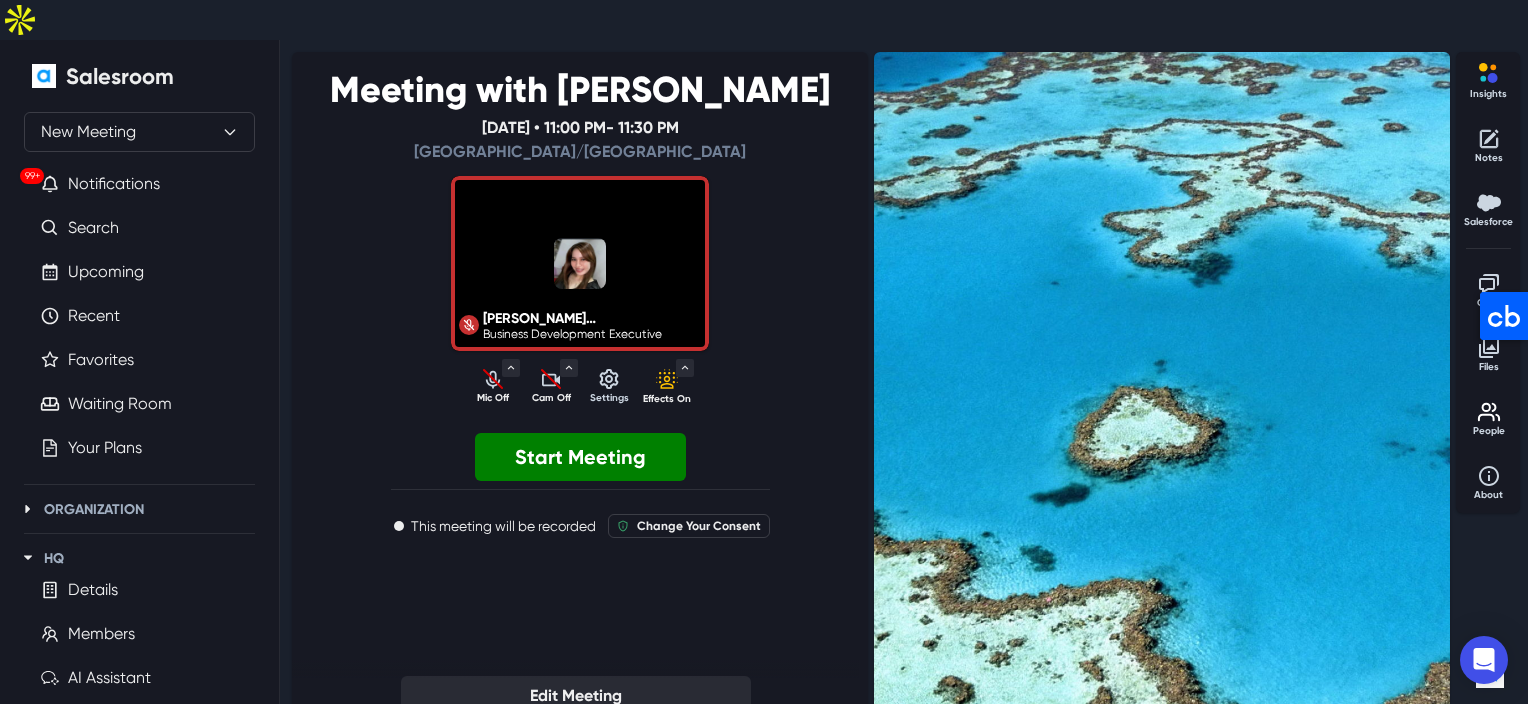 click 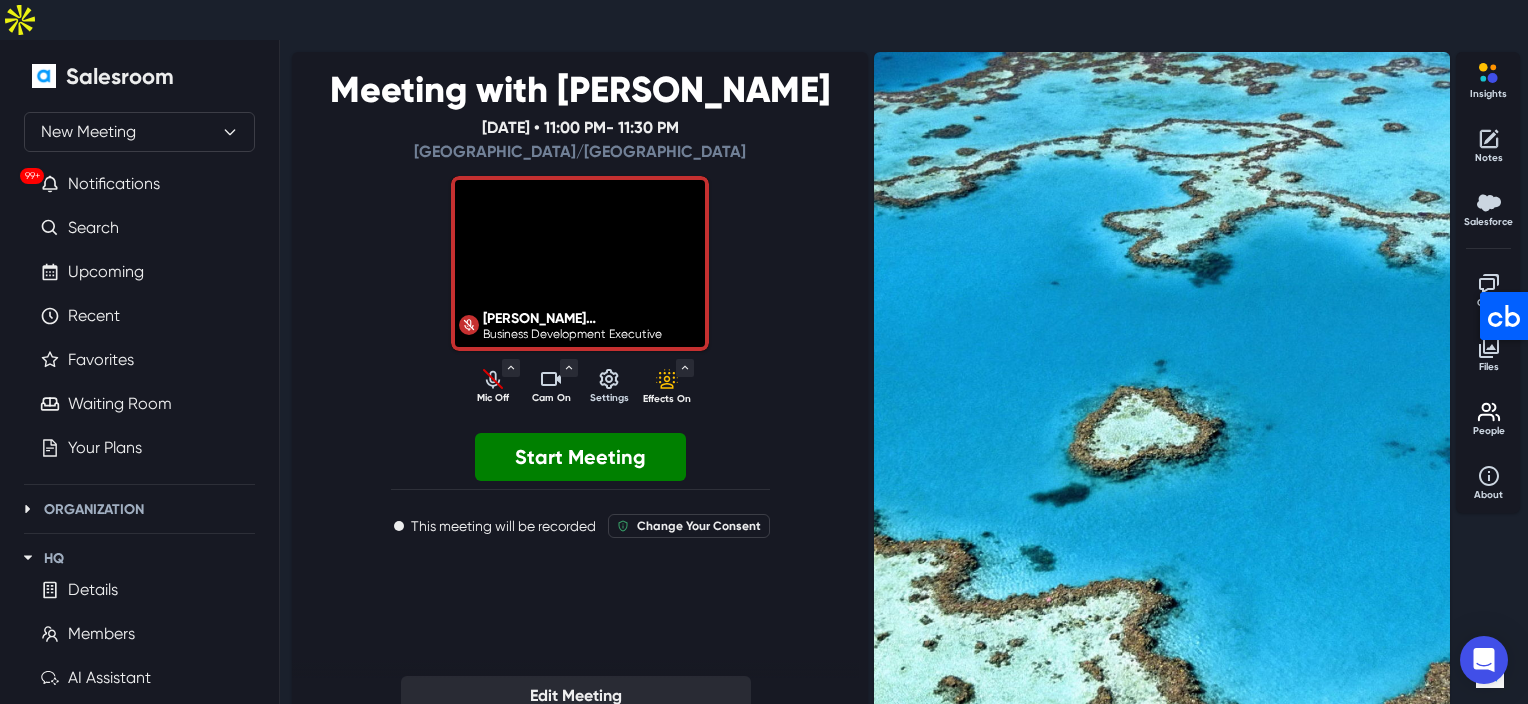 click 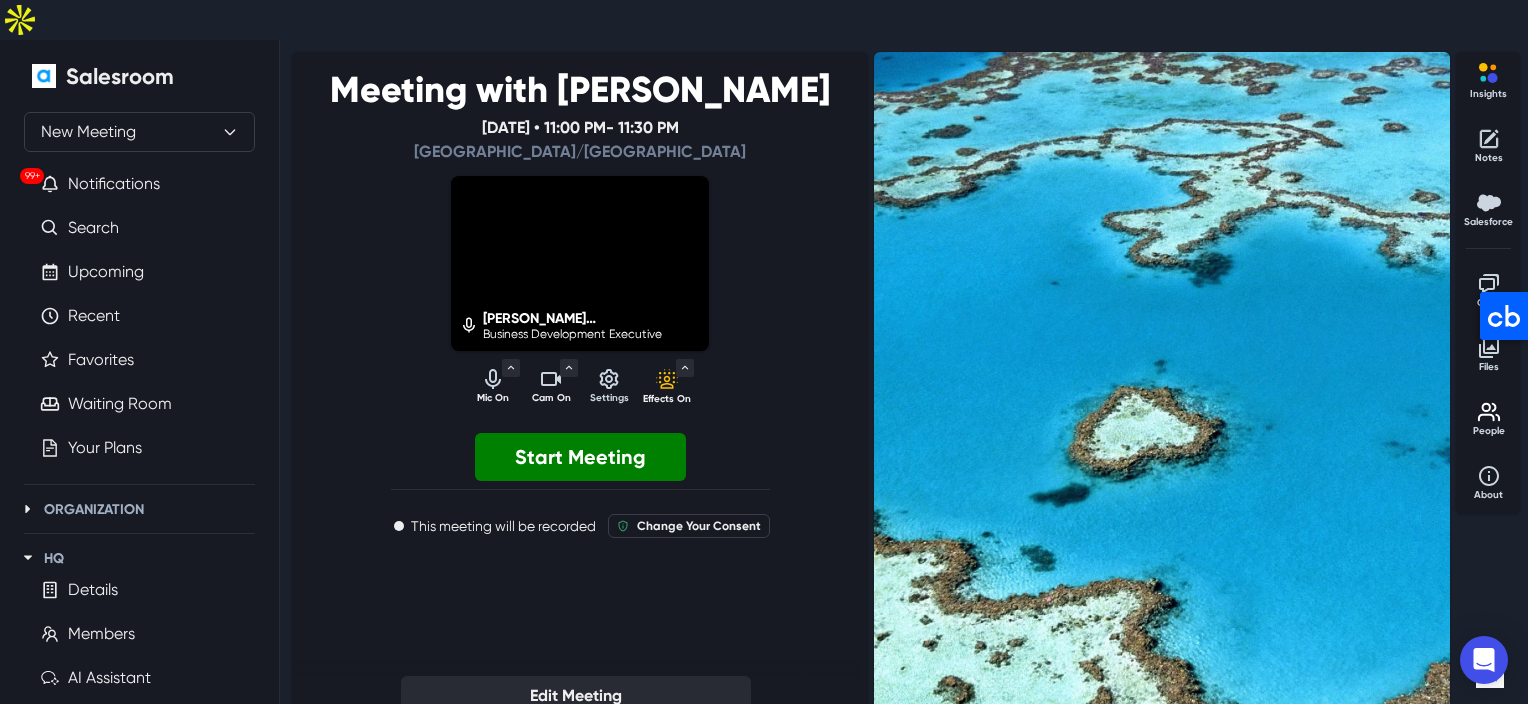 click 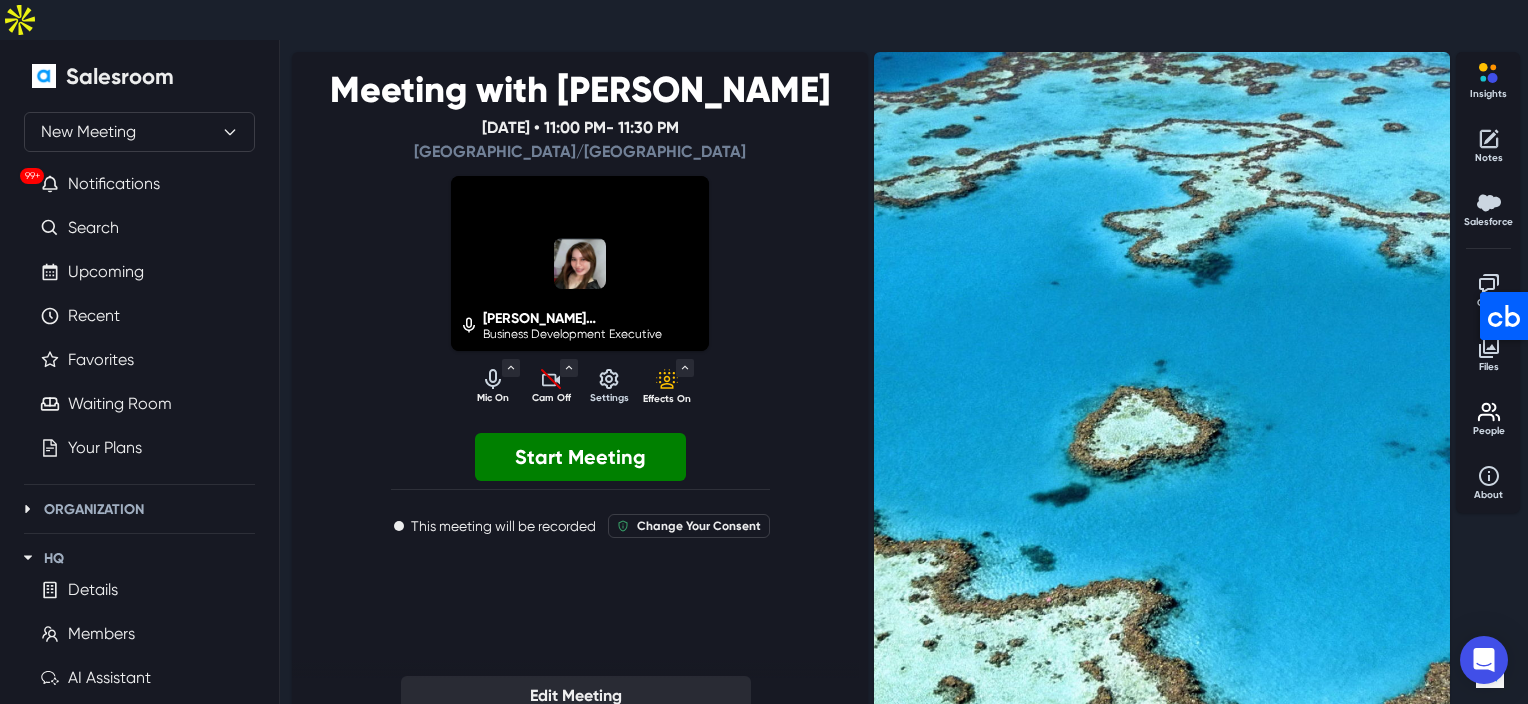 click on "Mic On" at bounding box center (493, 398) 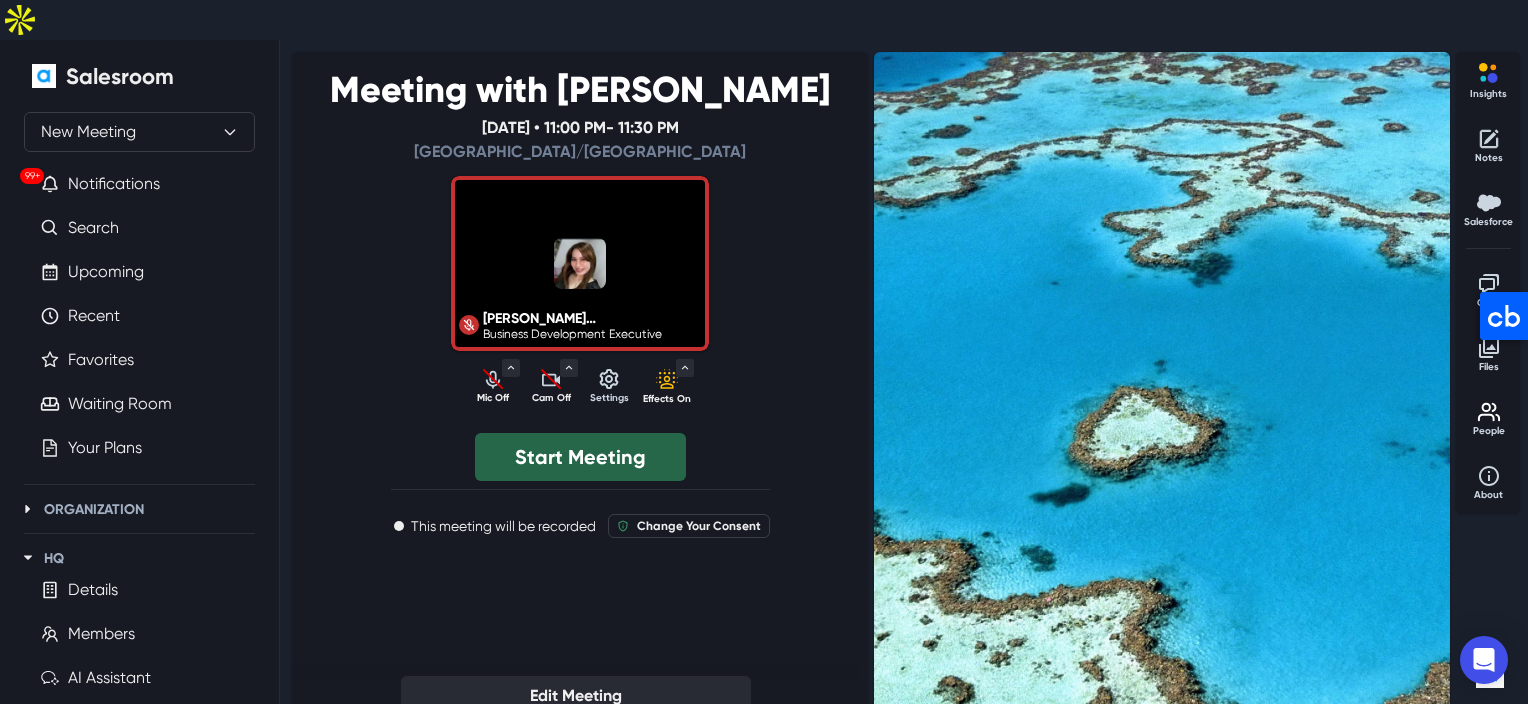 click on "Start Meeting" at bounding box center (580, 457) 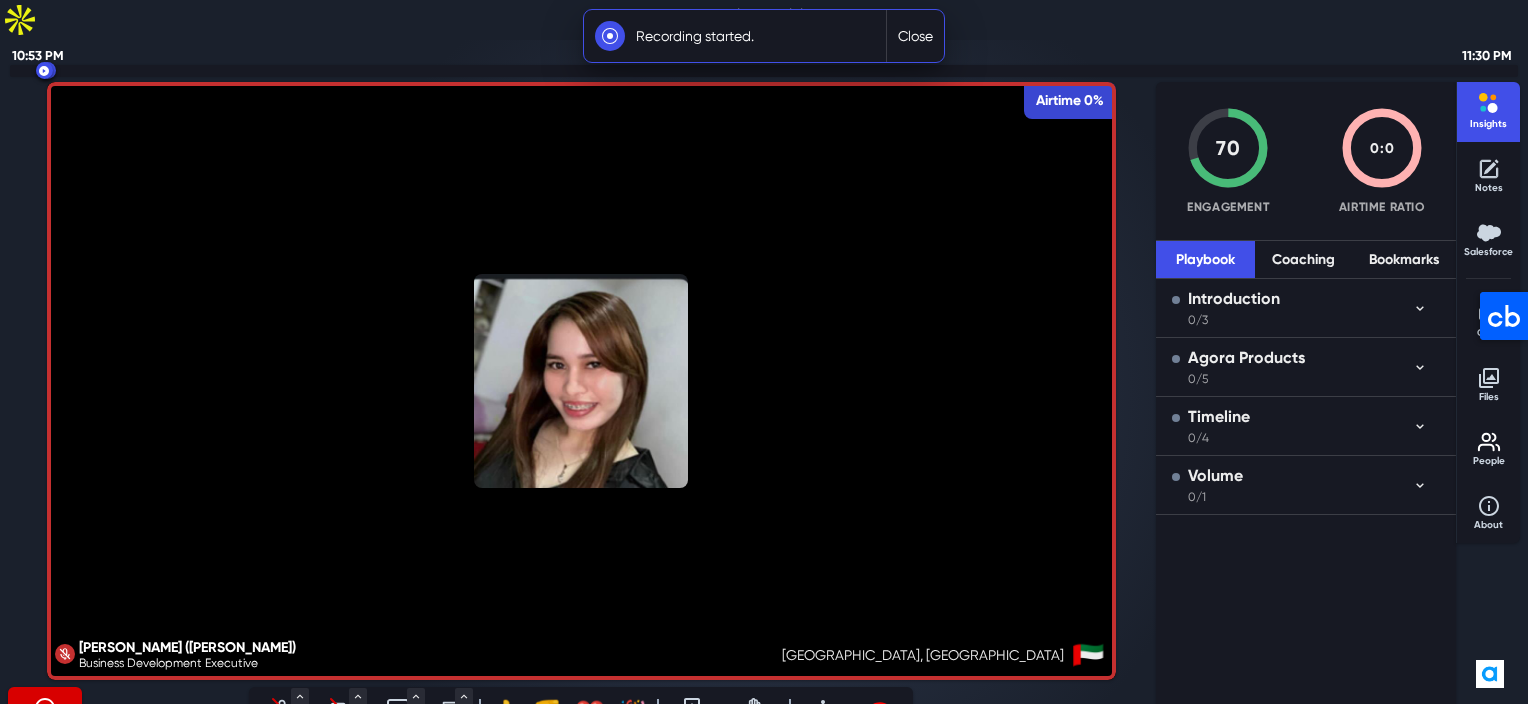 click 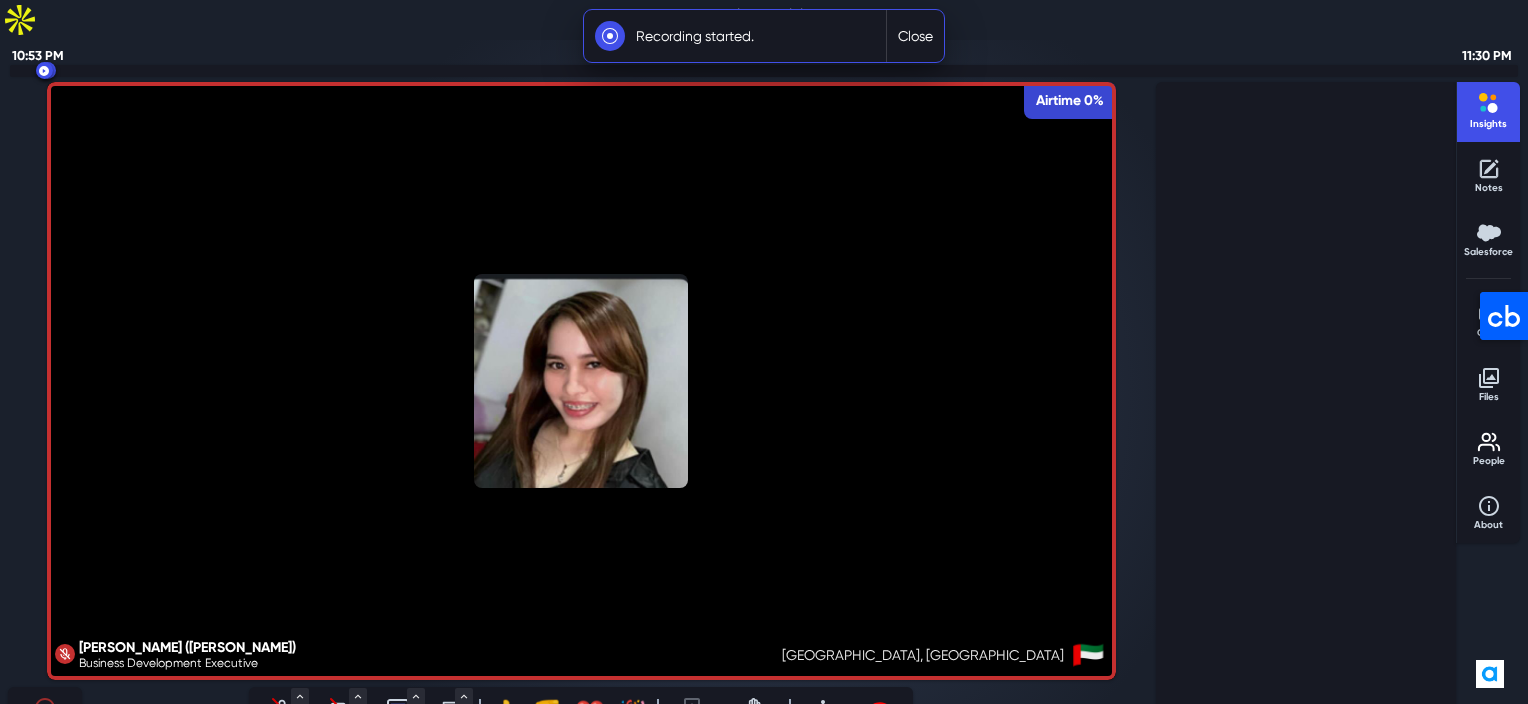 click 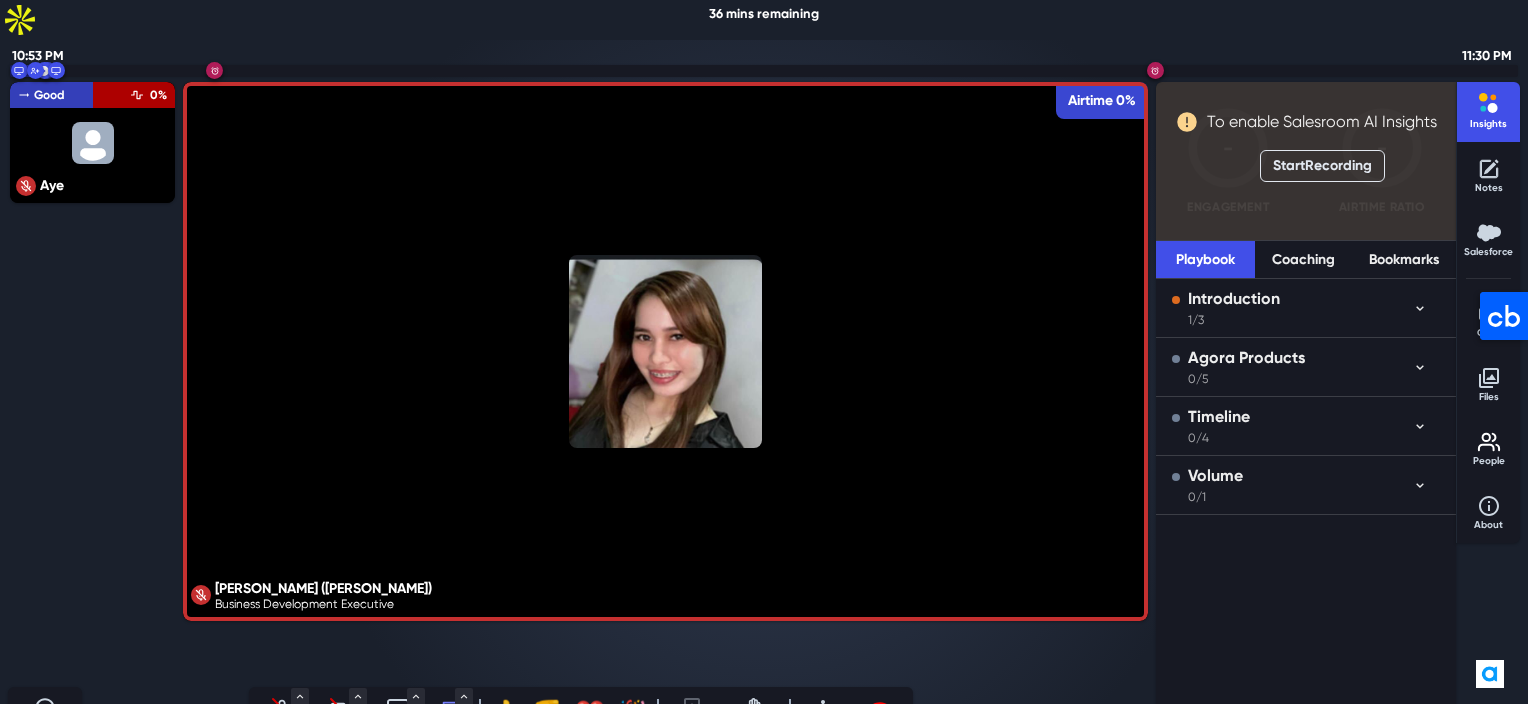 click 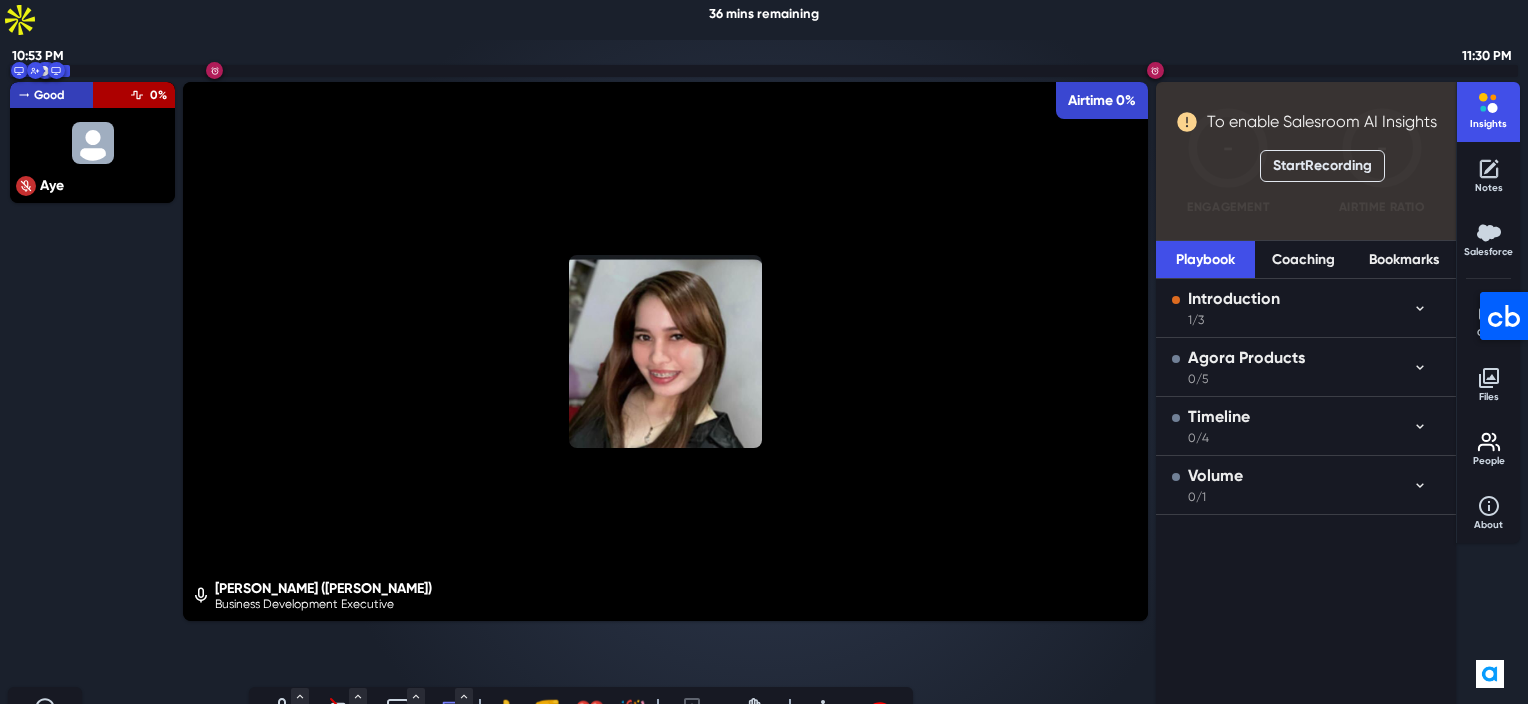 click 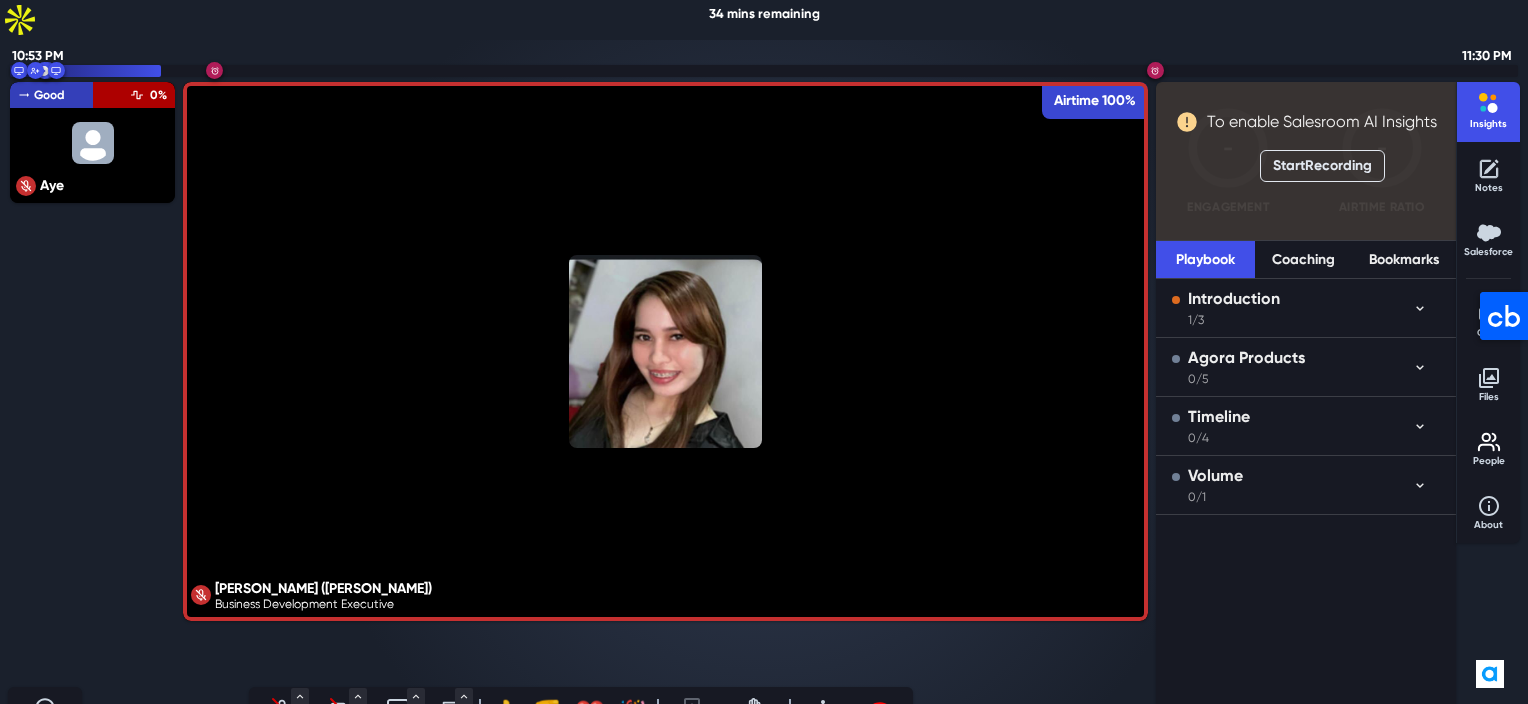 click on "Aye Good   Engagement Airtime   0%" at bounding box center (92, 381) 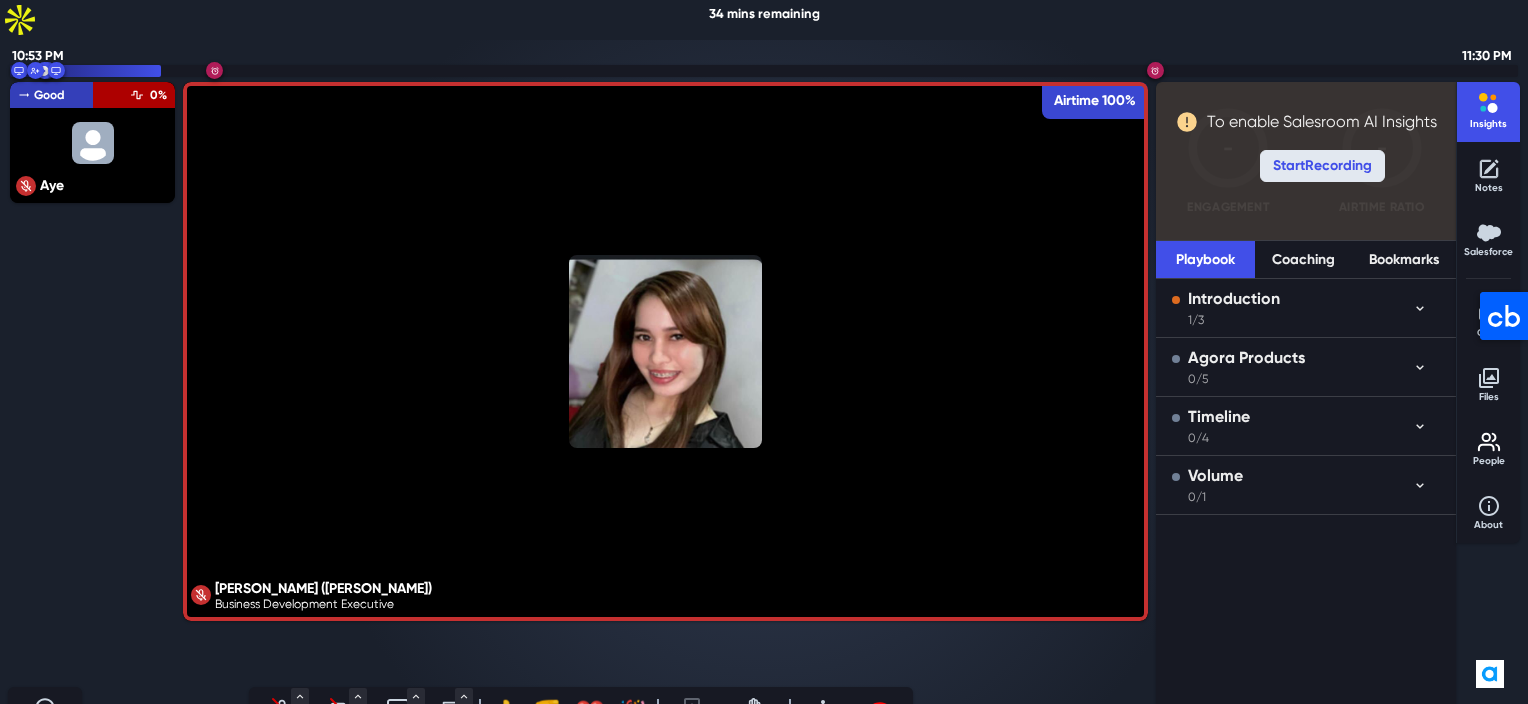 click on "Start  Recording" at bounding box center [1322, 166] 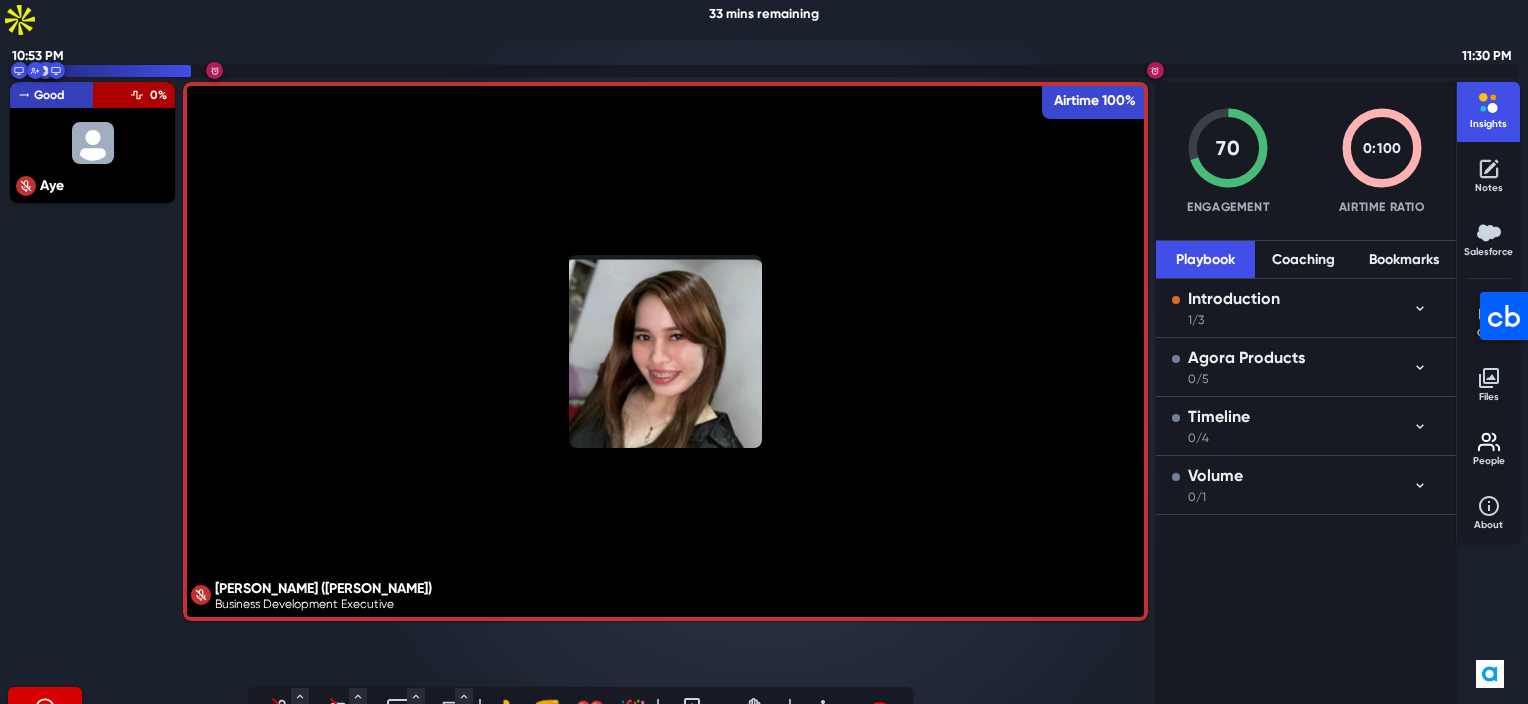 click on "Irene Arisga (Irene Arisga) Business Development Executive Airtime   100%" at bounding box center (665, 381) 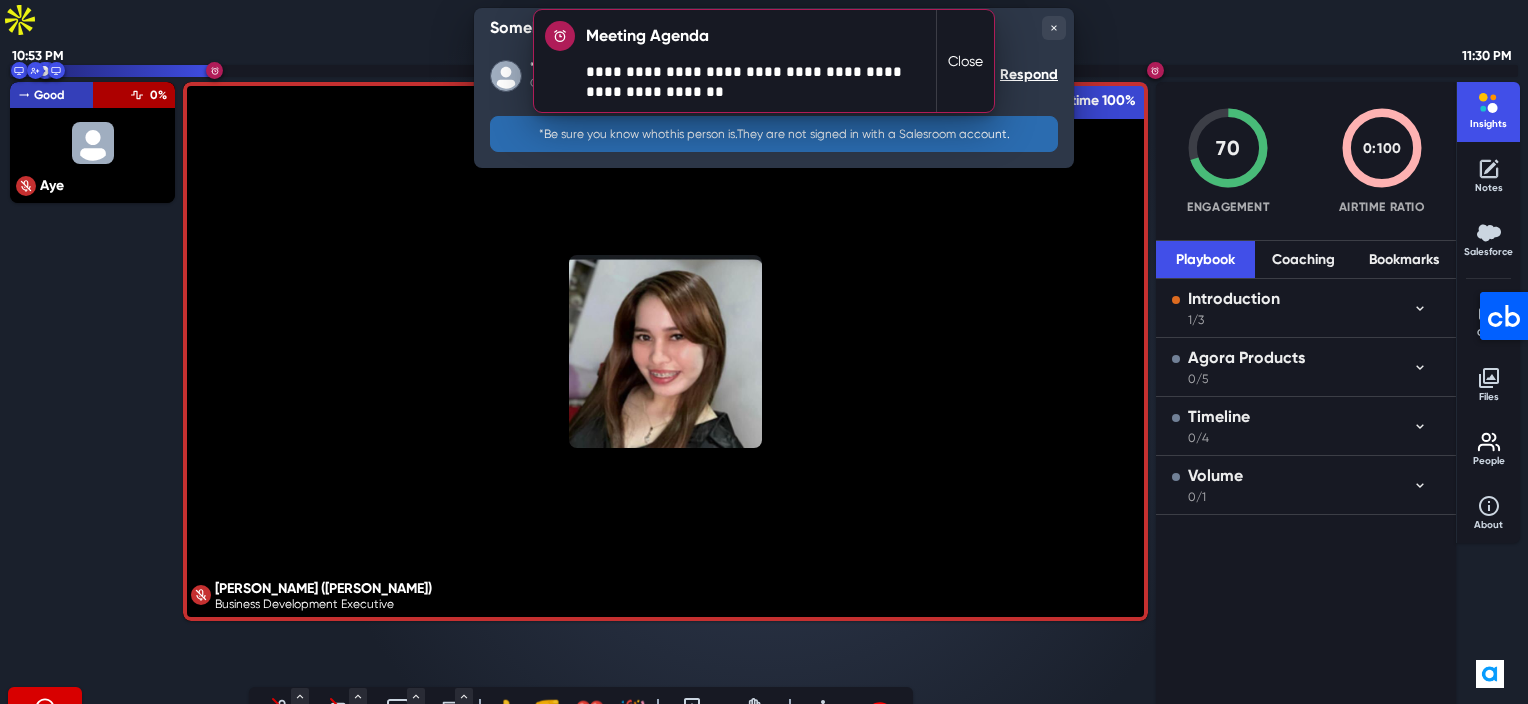 click on "Close" at bounding box center (965, 61) 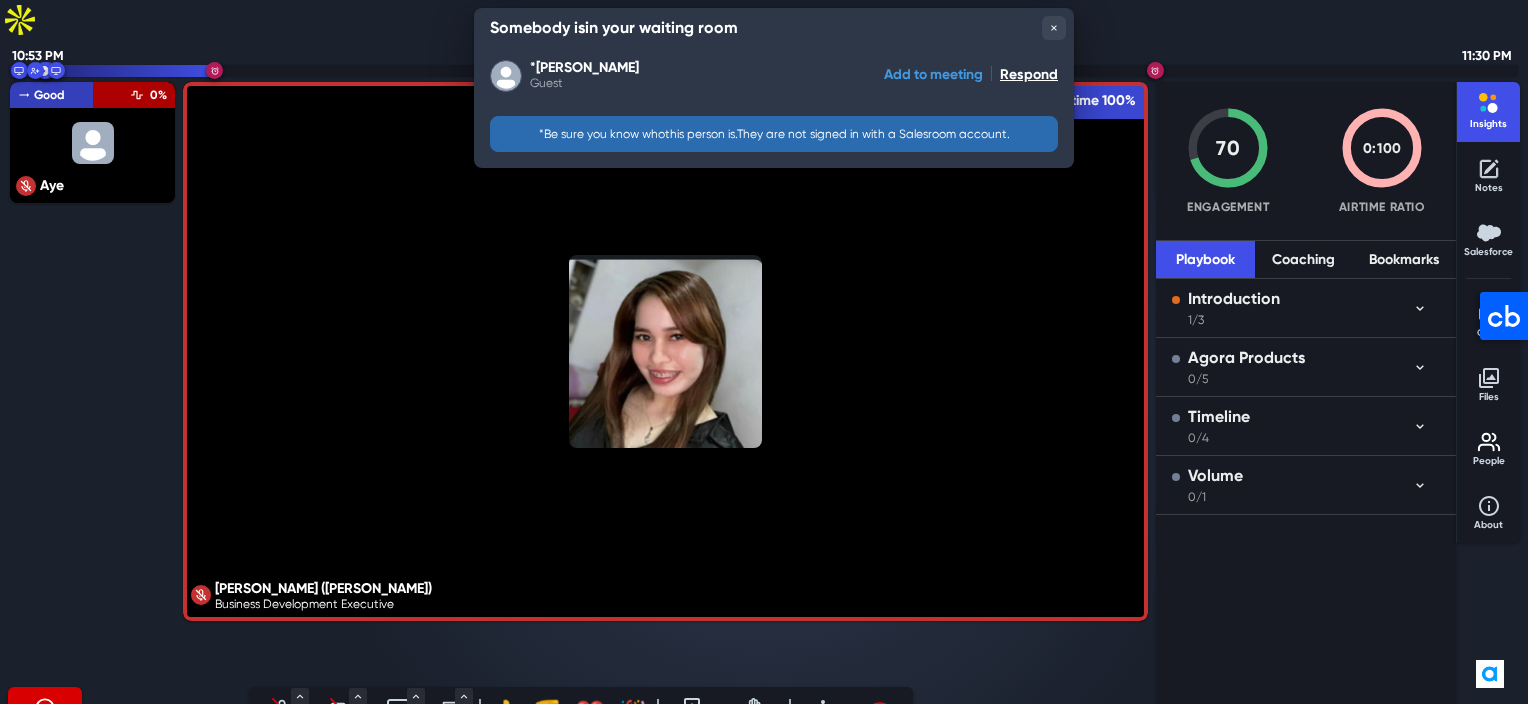 click on "Add to meeting" at bounding box center (933, 74) 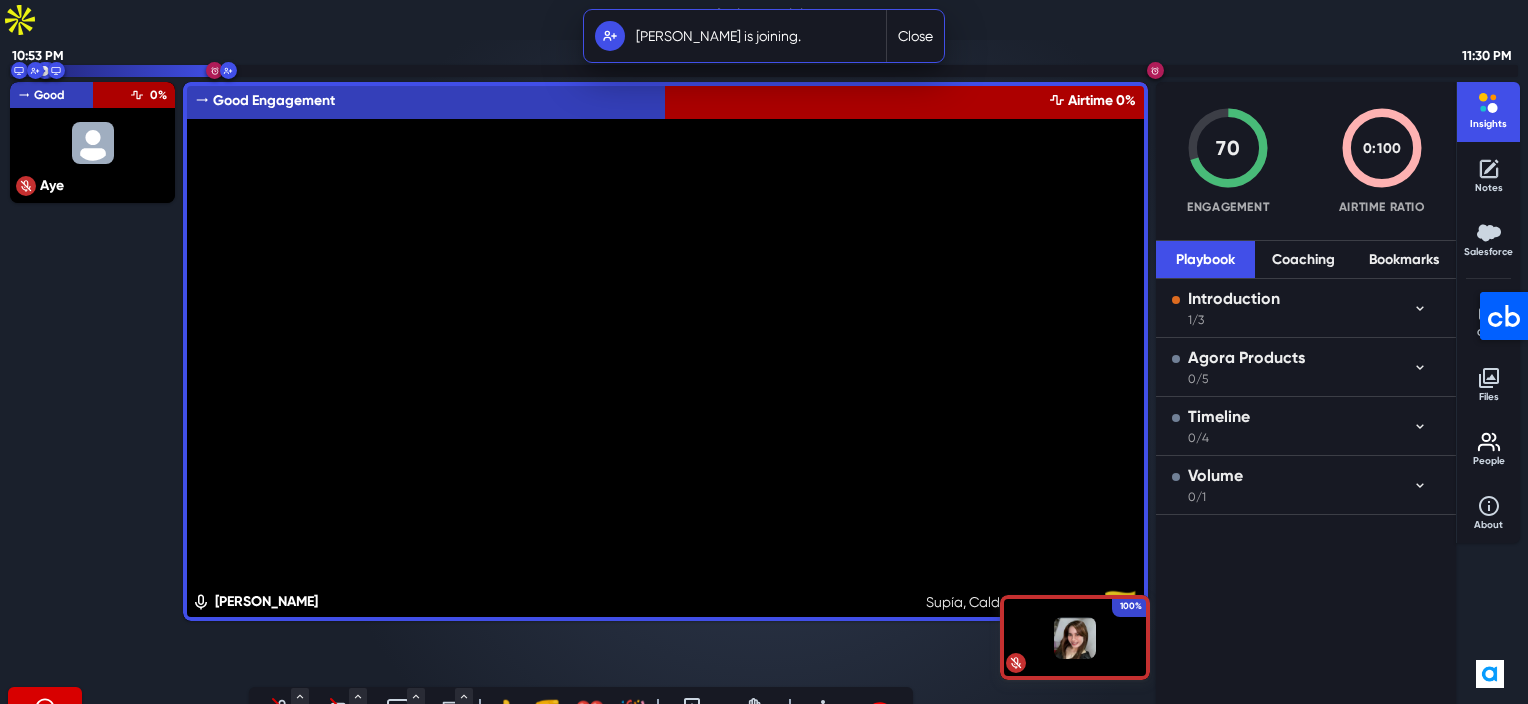 click on "Aye Good   Engagement Airtime   0%" at bounding box center (92, 381) 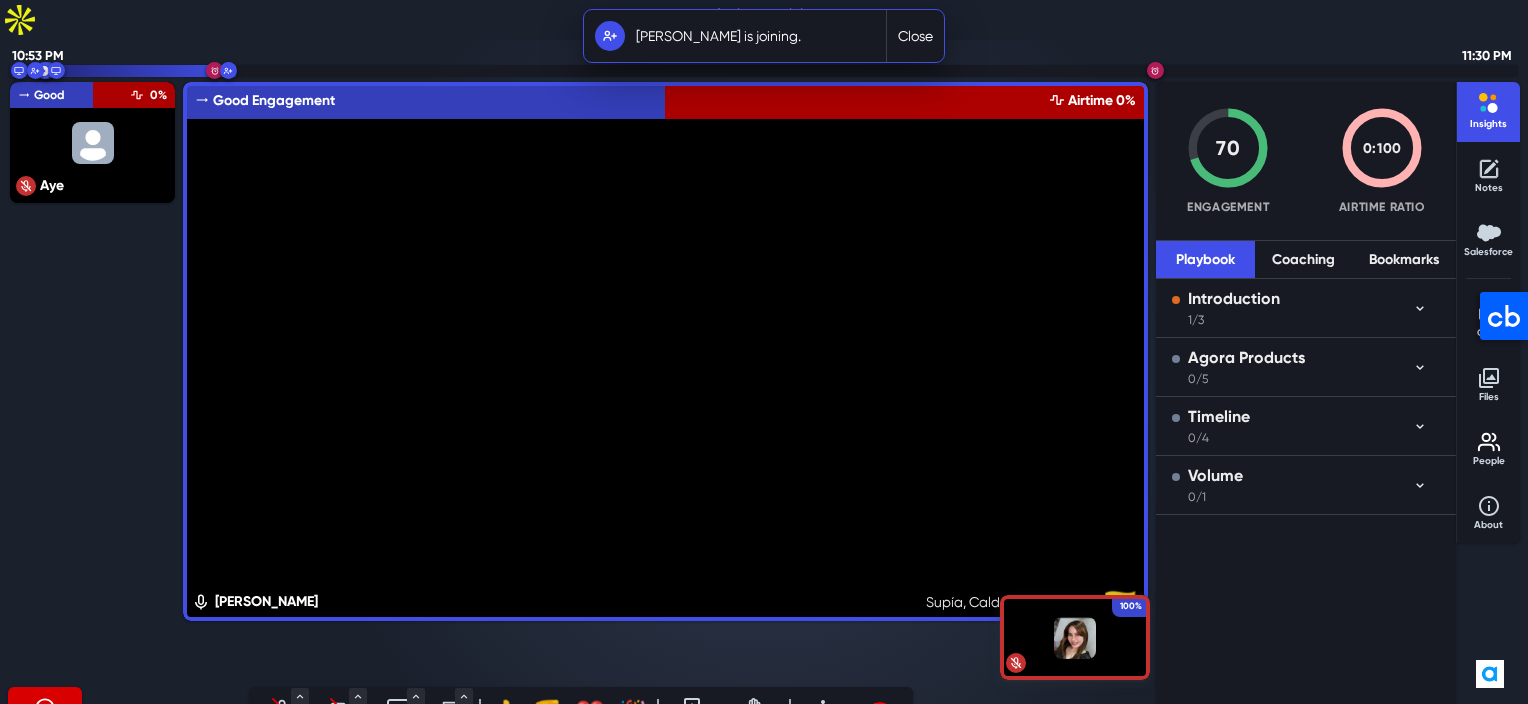 click at bounding box center (282, 708) 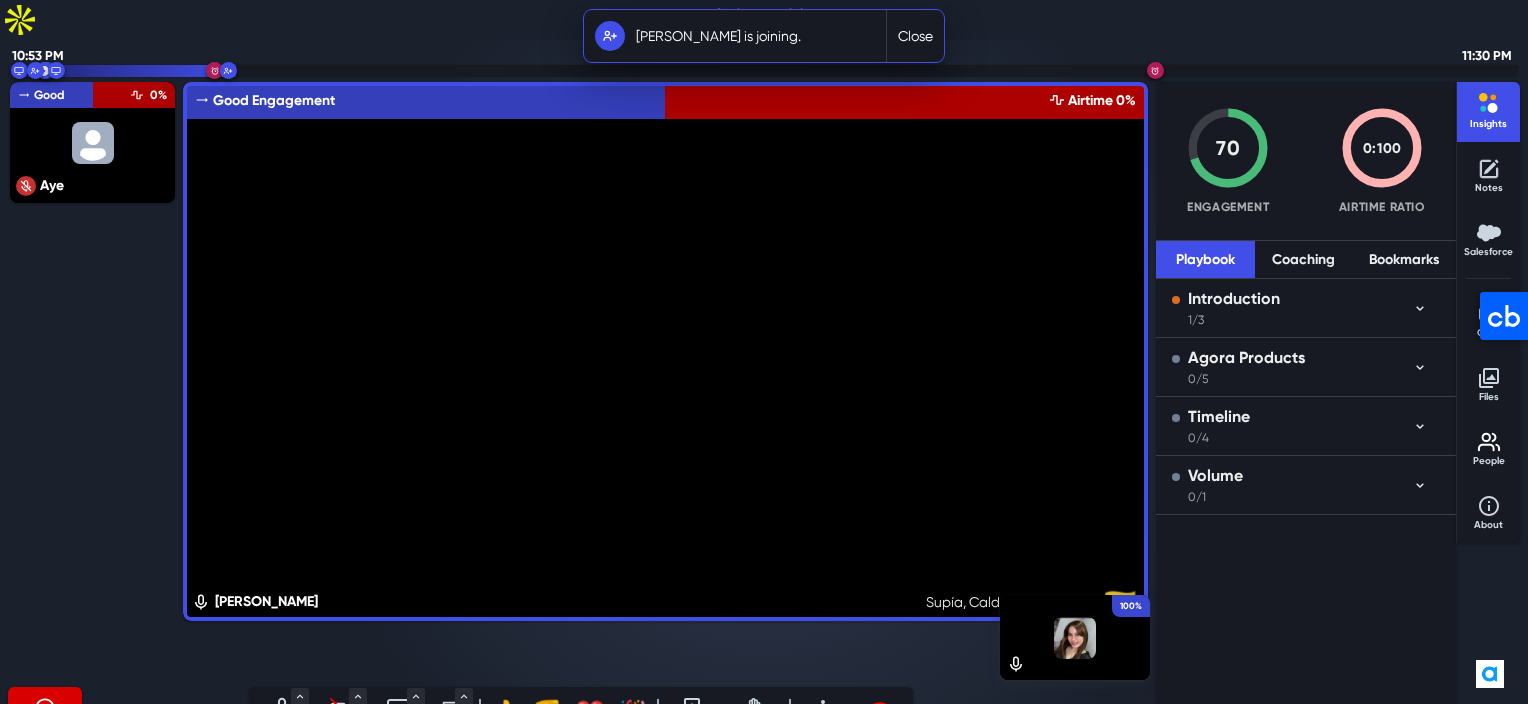 click 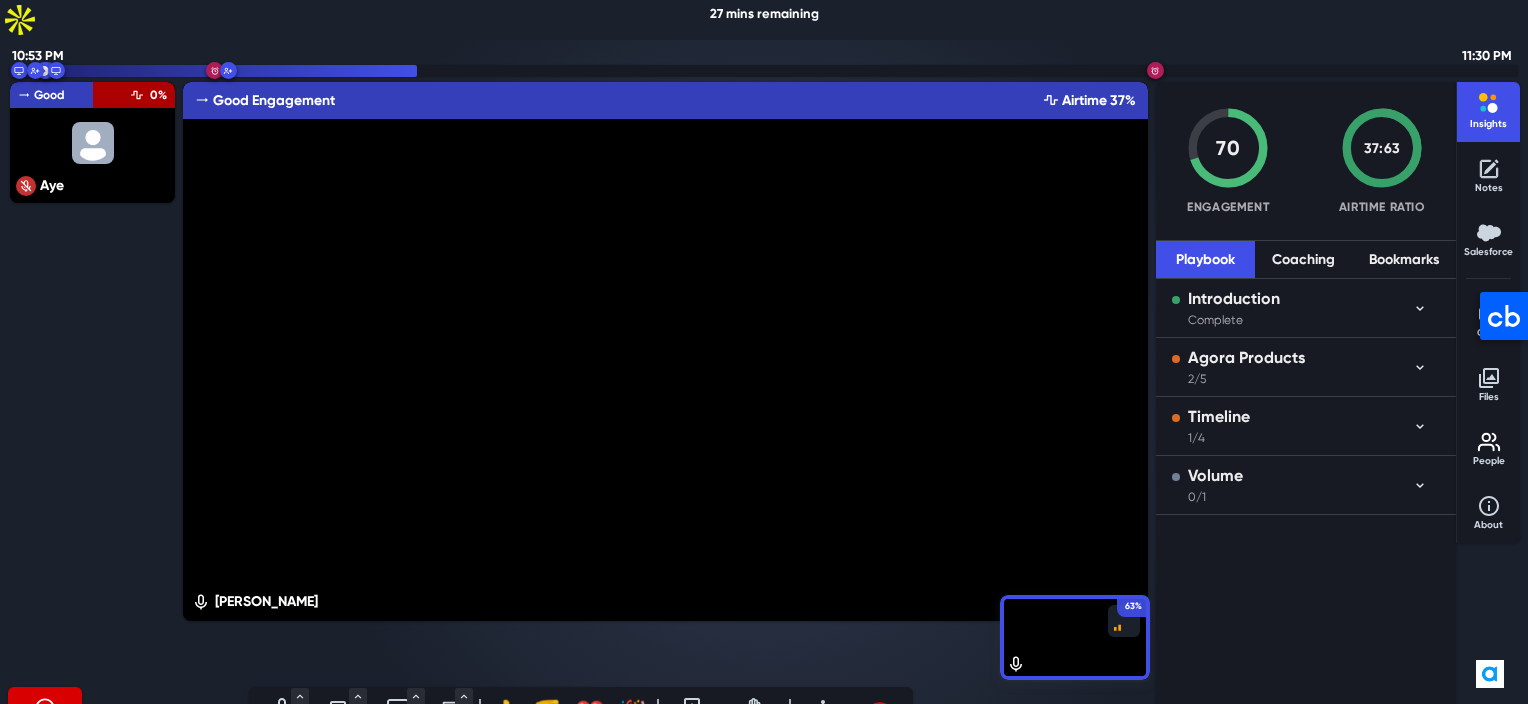 click on "63% Carlos Bermeo Good   Engagement Airtime   37%" at bounding box center [665, 381] 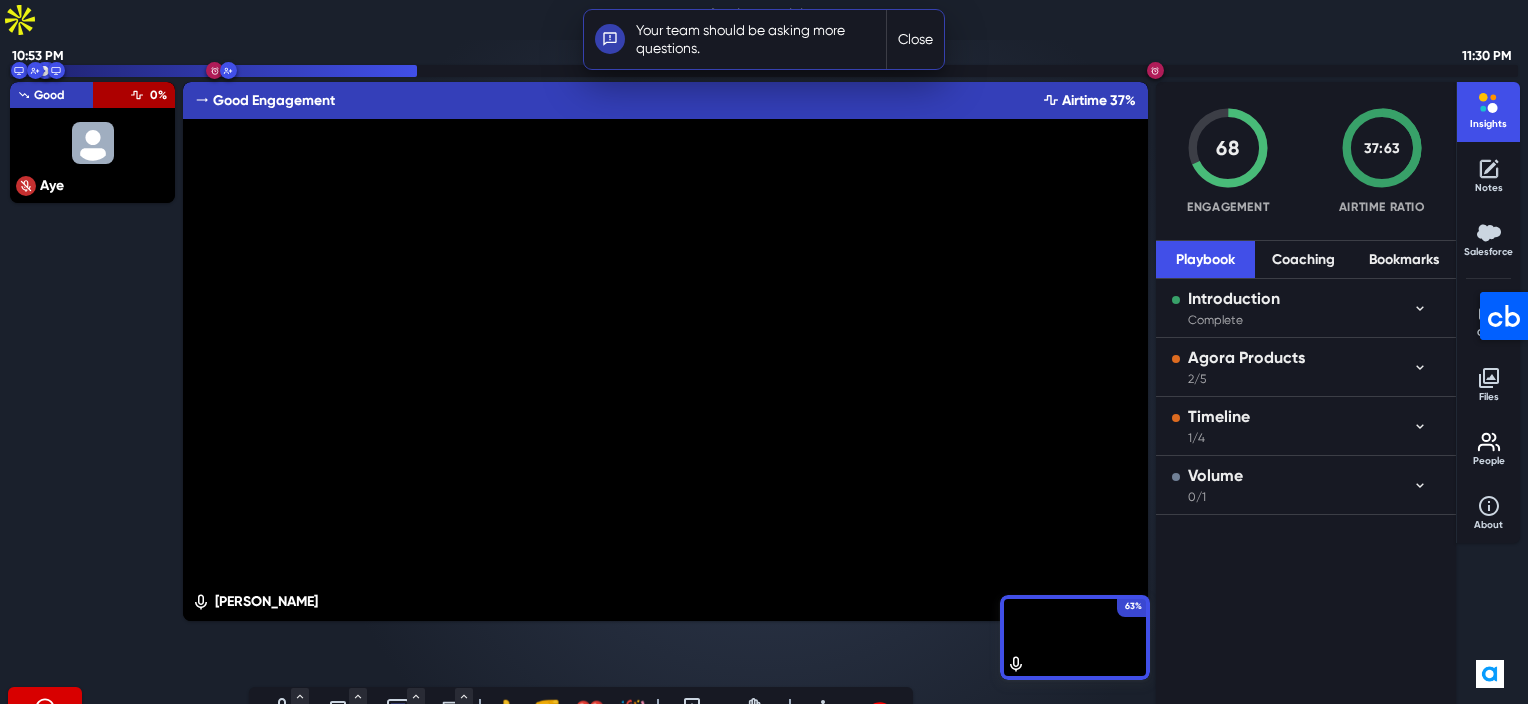 click 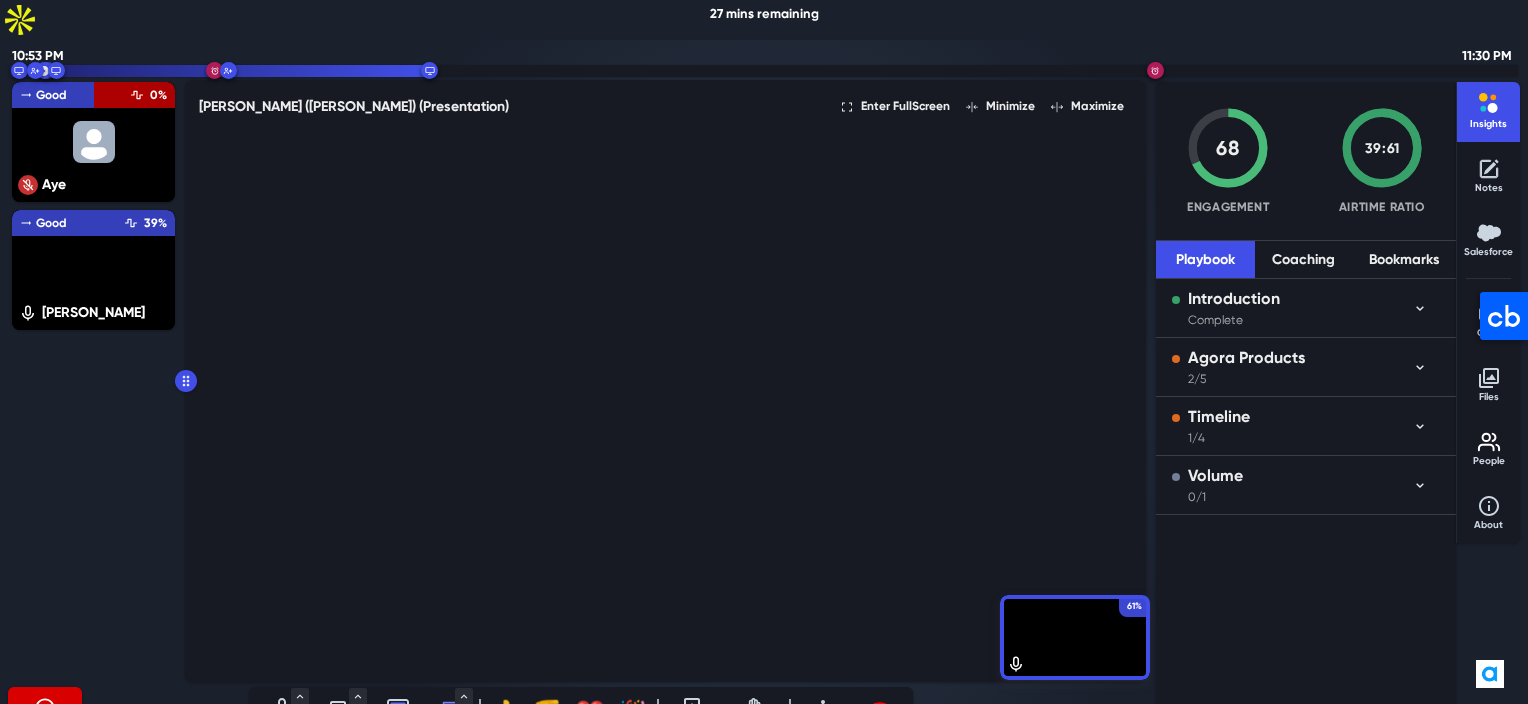 click 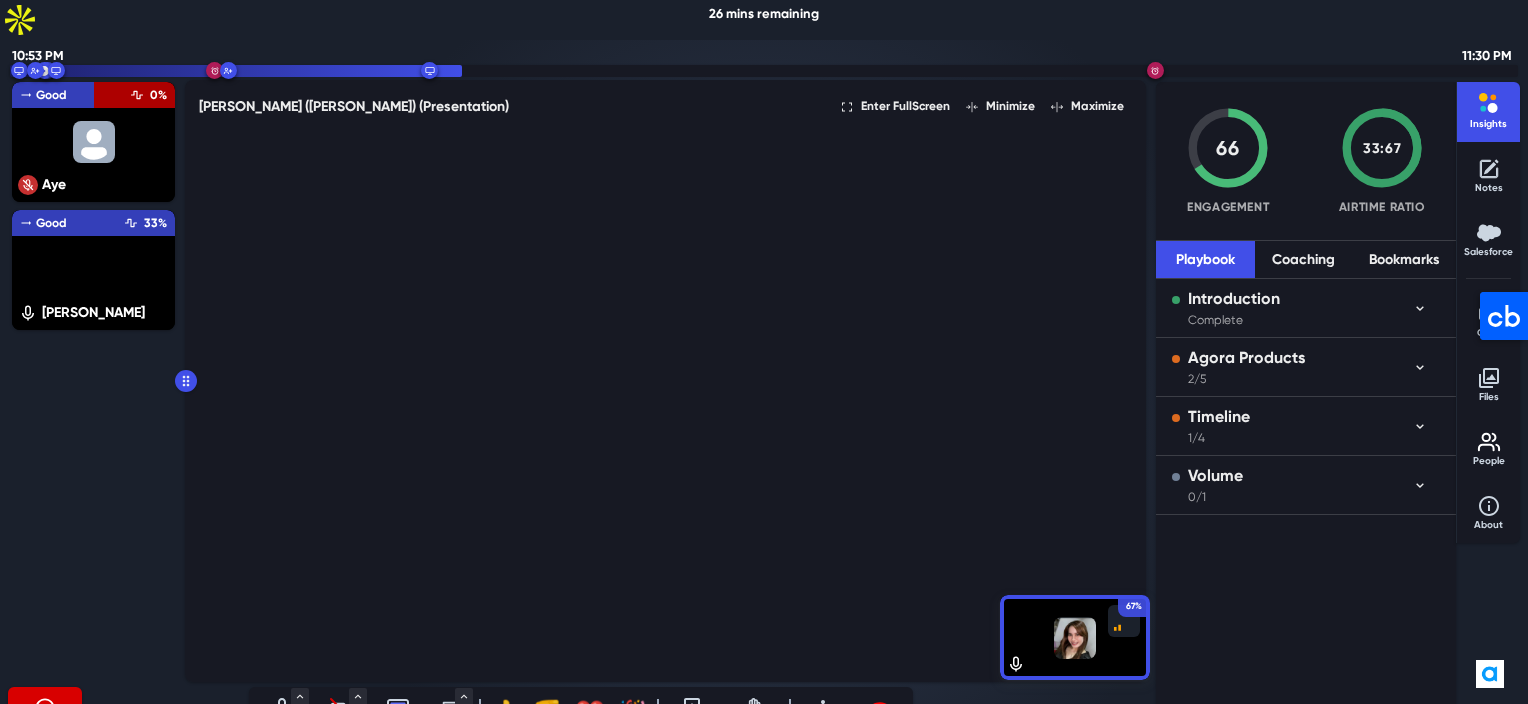 drag, startPoint x: 364, startPoint y: 504, endPoint x: 567, endPoint y: 458, distance: 208.14658 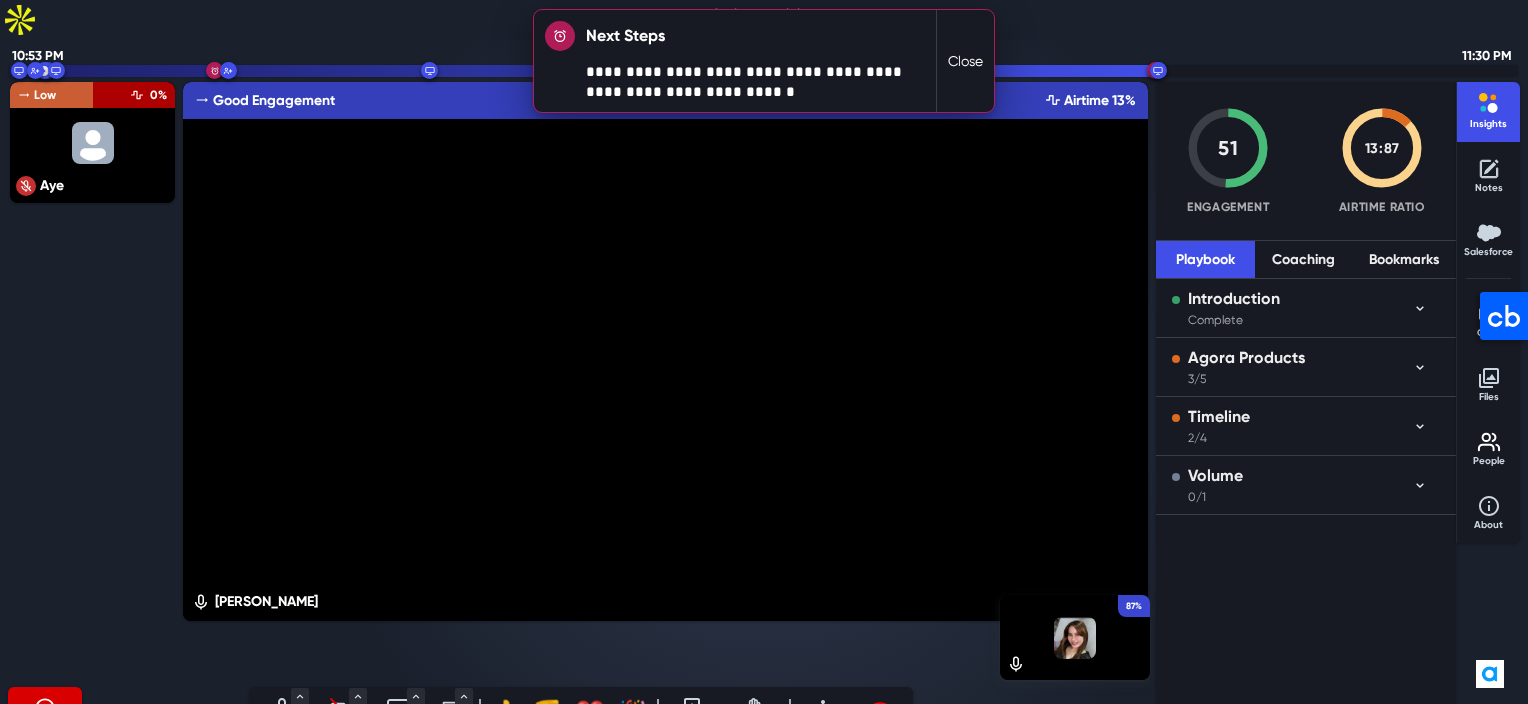 click 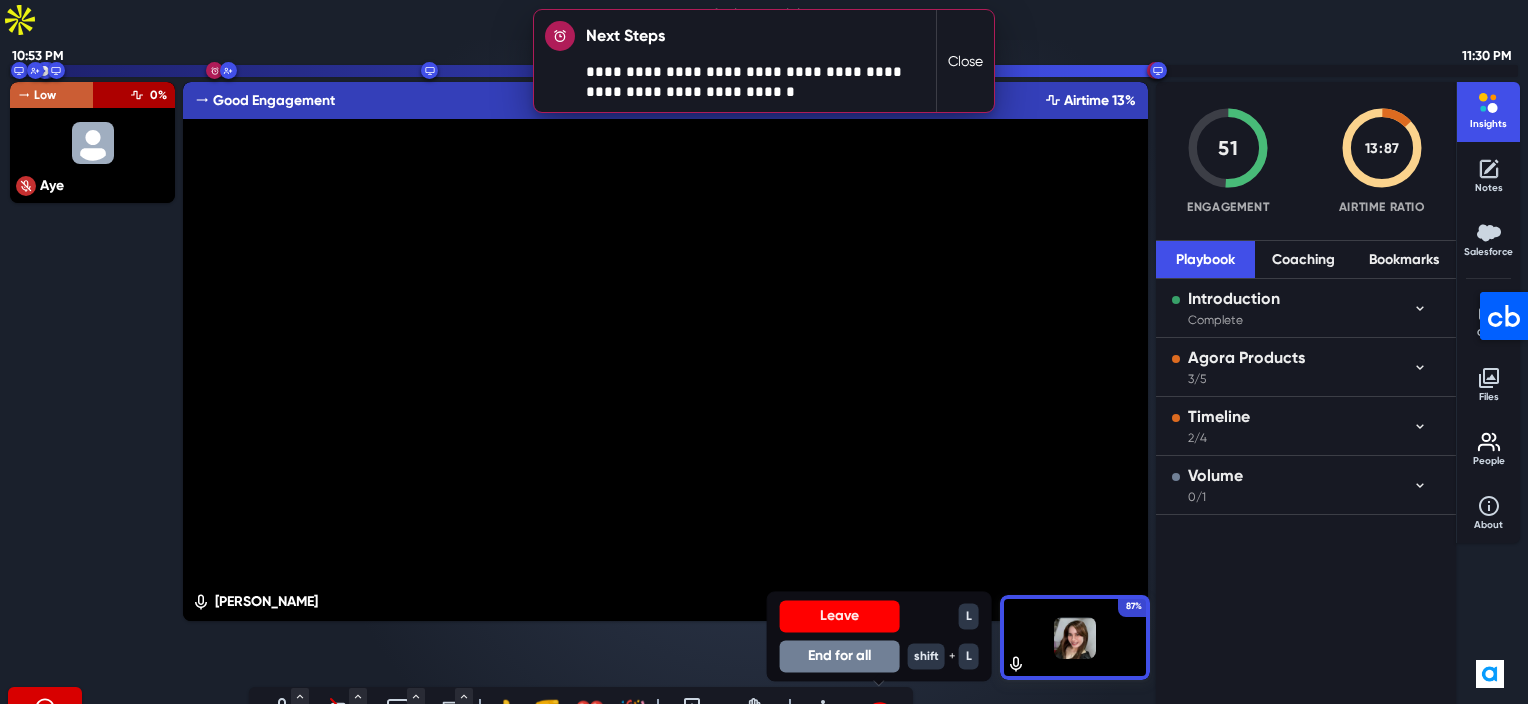 click on "End for all" at bounding box center [840, 656] 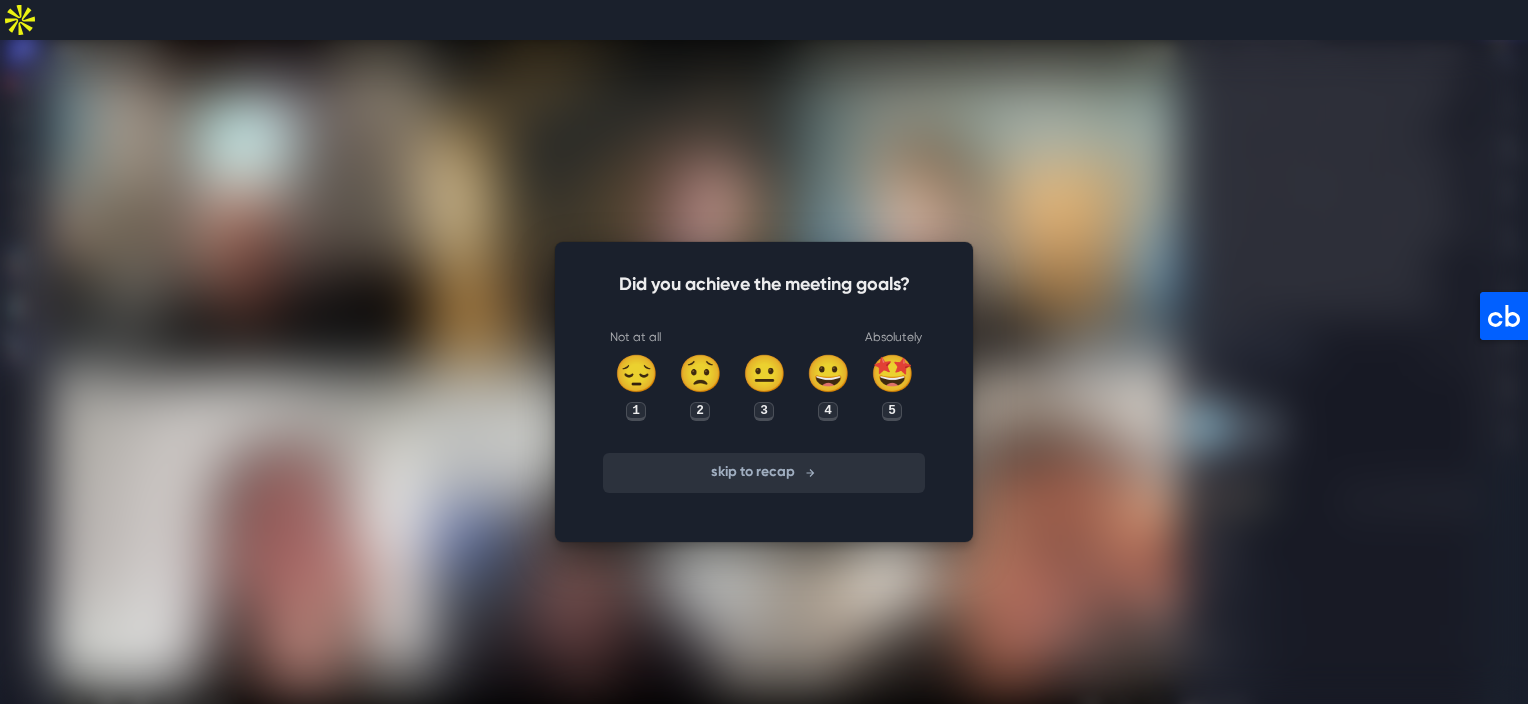 click on "skip to recap" at bounding box center (764, 473) 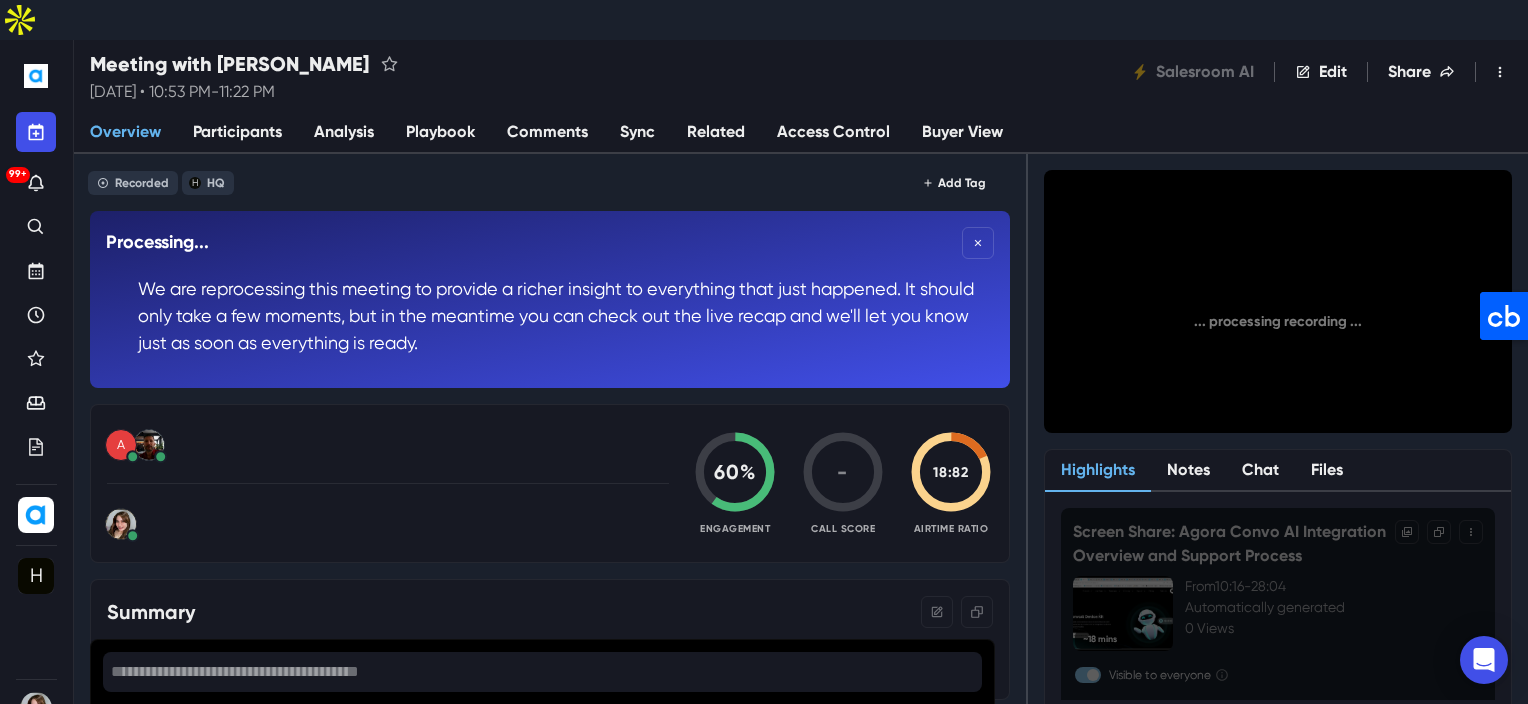 click on "A" at bounding box center (388, 444) 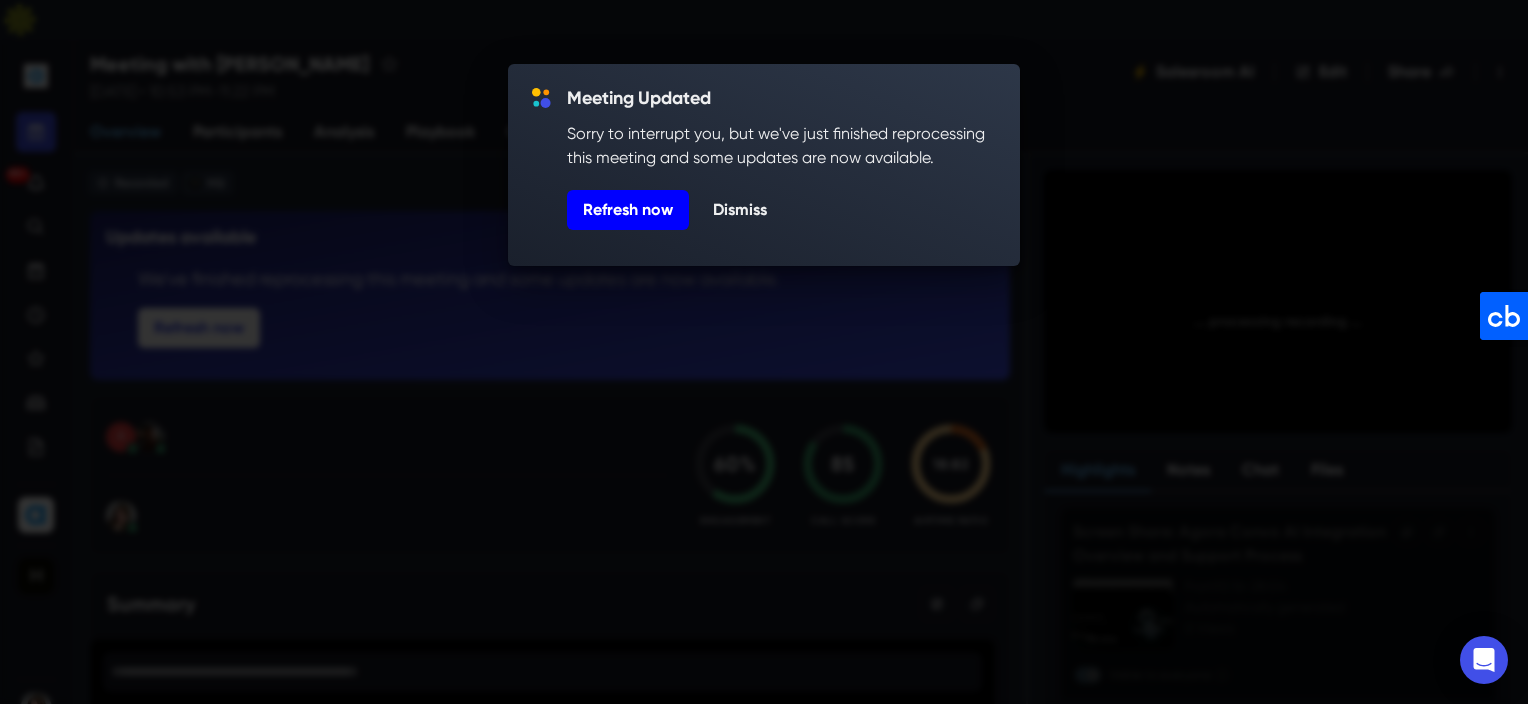 click on "Refresh now" at bounding box center [628, 210] 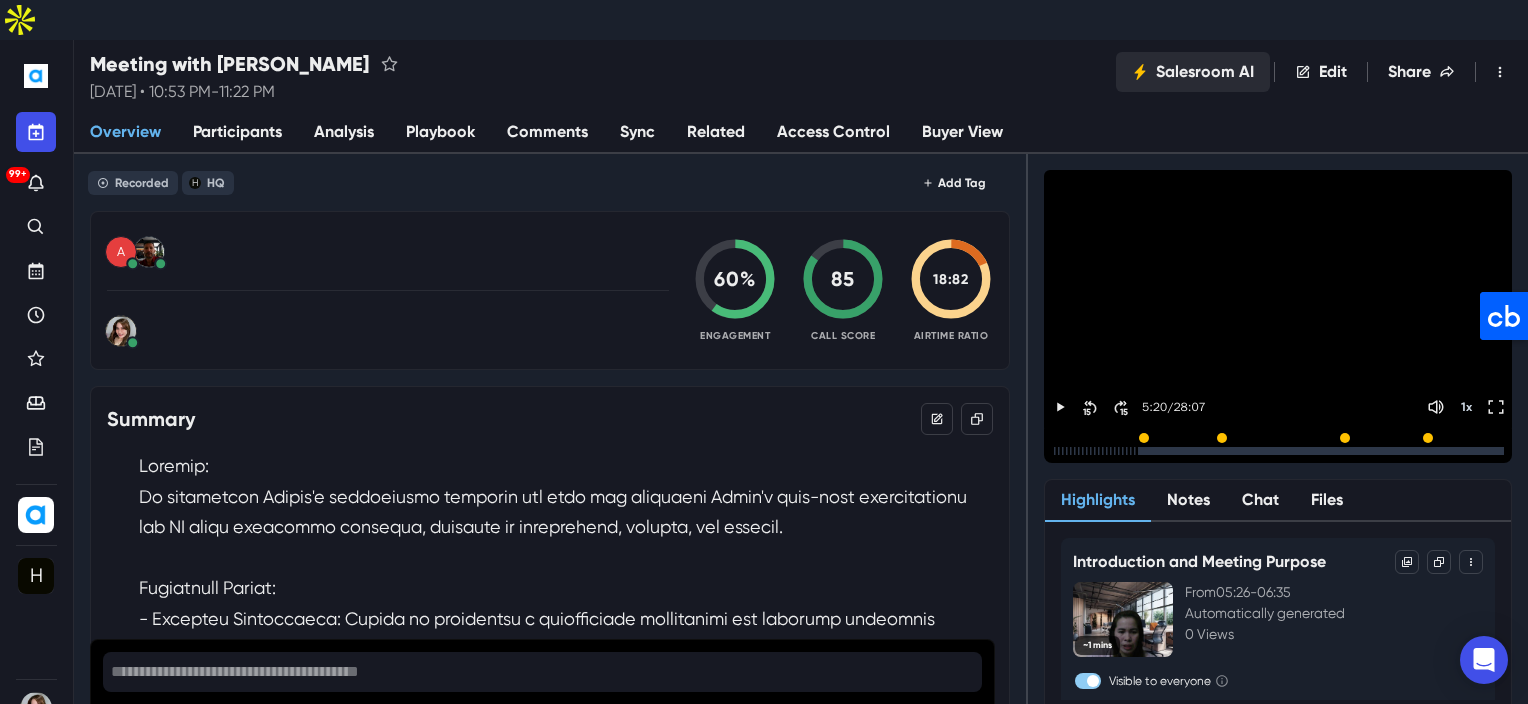 click on "Salesroom AI" at bounding box center (1193, 72) 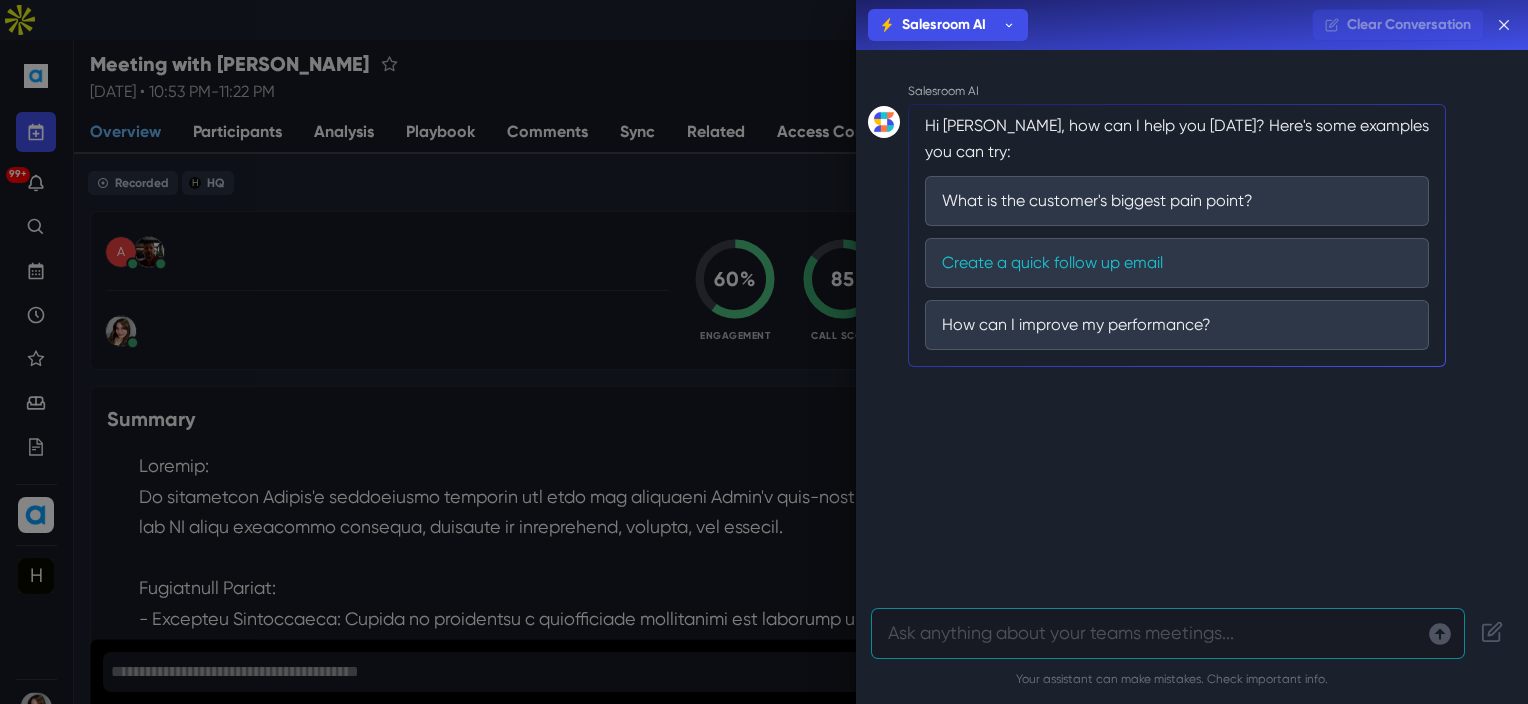 click on "Create a quick follow up email" at bounding box center [1177, 263] 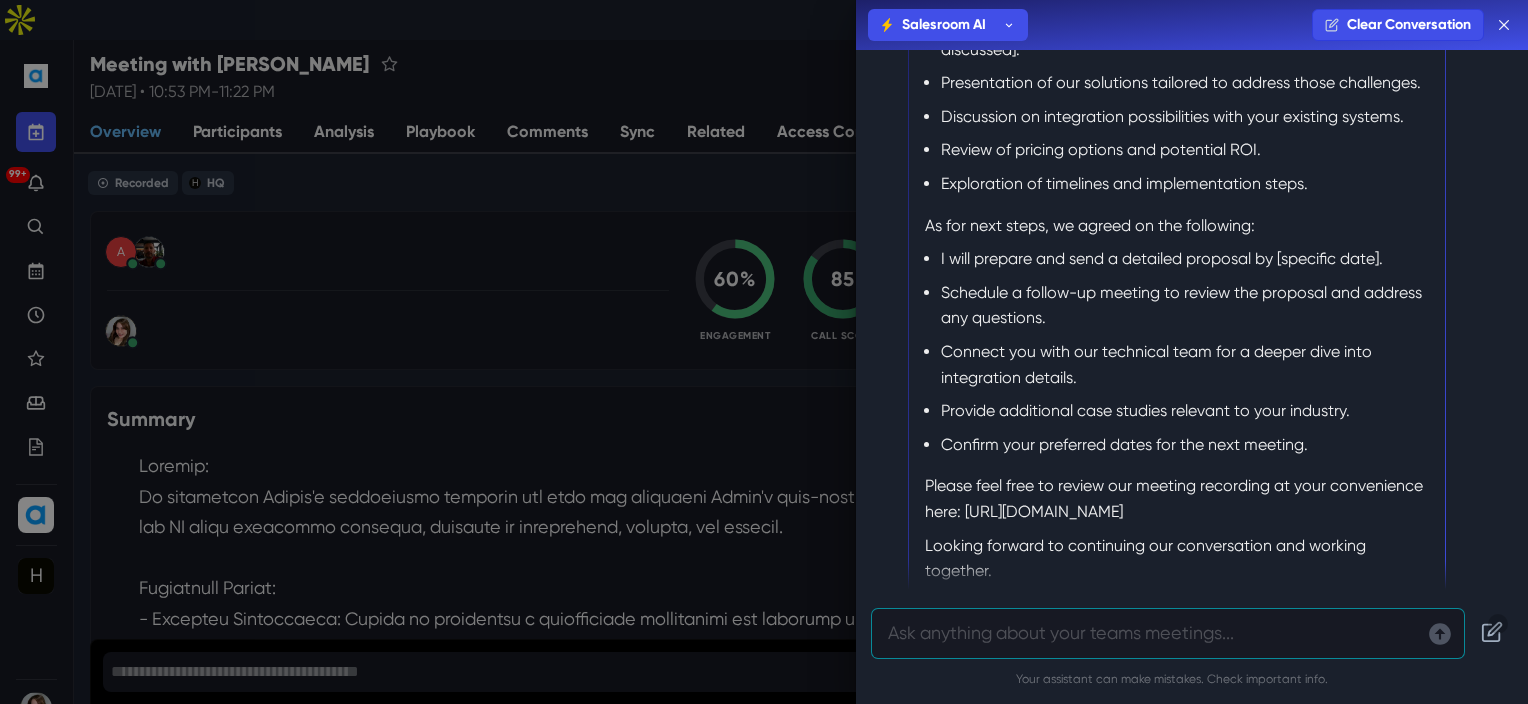scroll, scrollTop: 1055, scrollLeft: 0, axis: vertical 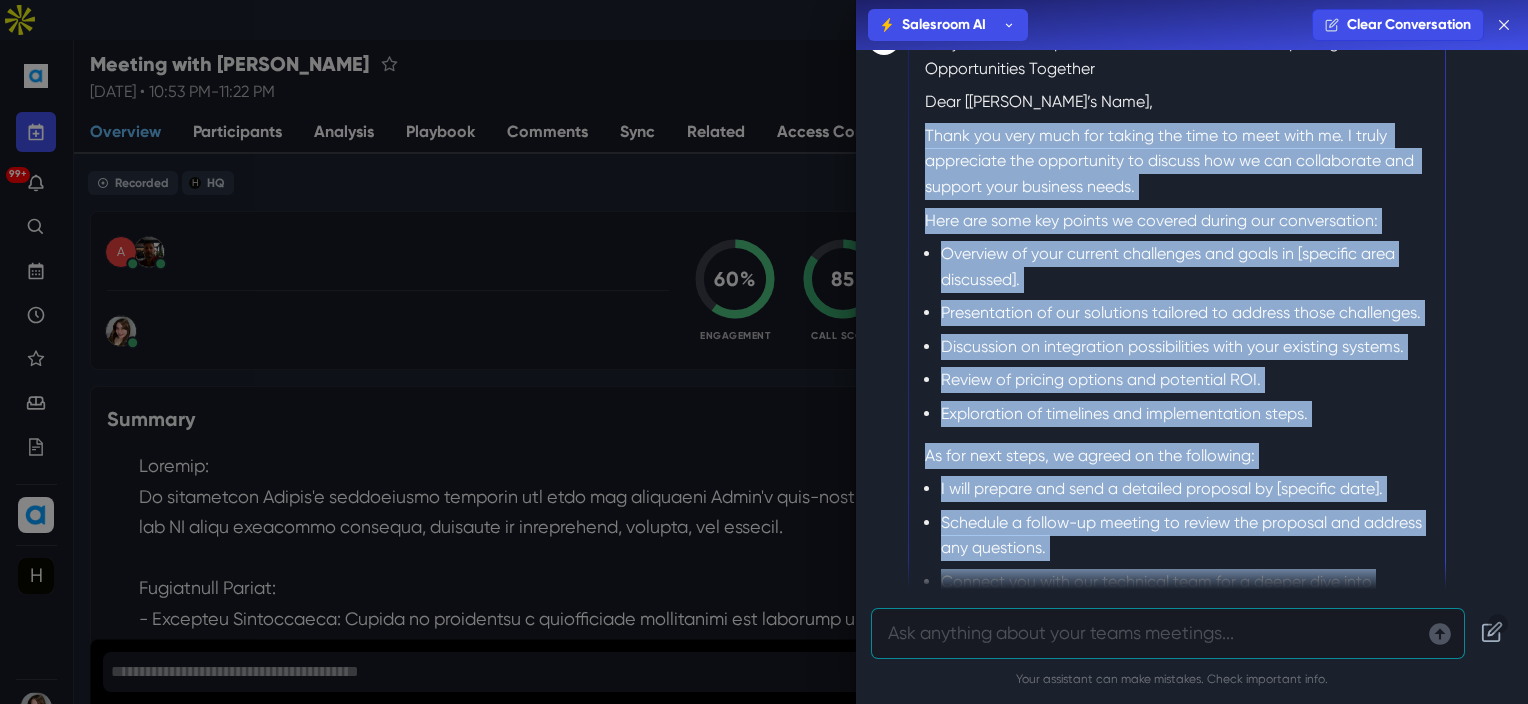 drag, startPoint x: 1360, startPoint y: 379, endPoint x: 920, endPoint y: 133, distance: 504.09918 